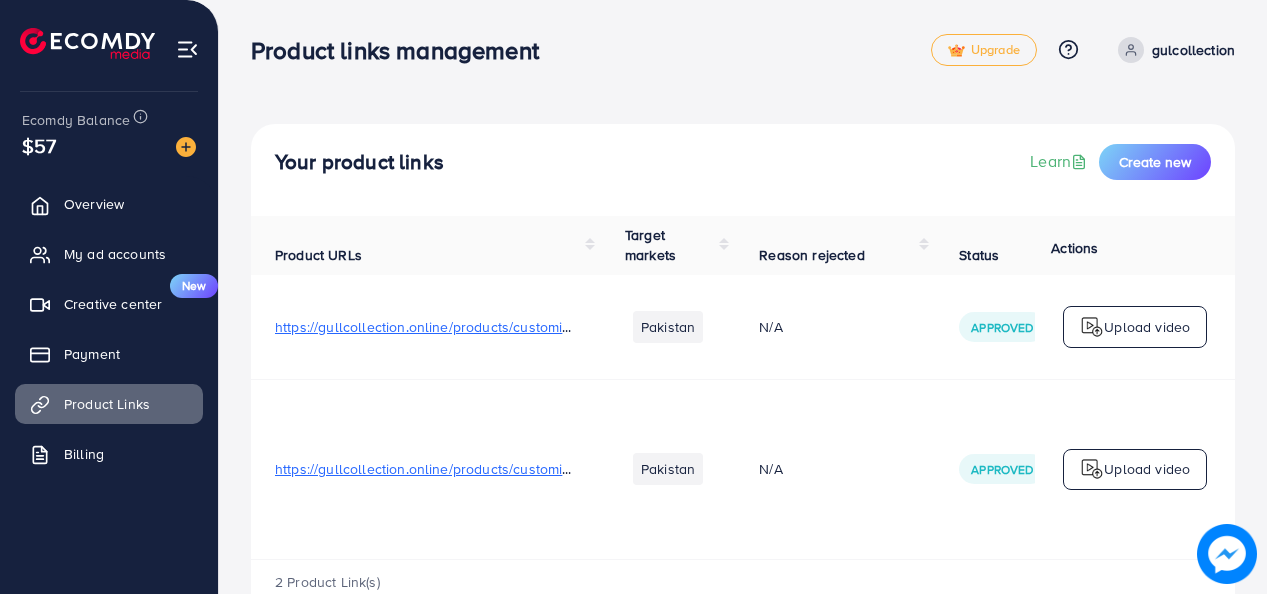 scroll, scrollTop: 0, scrollLeft: 0, axis: both 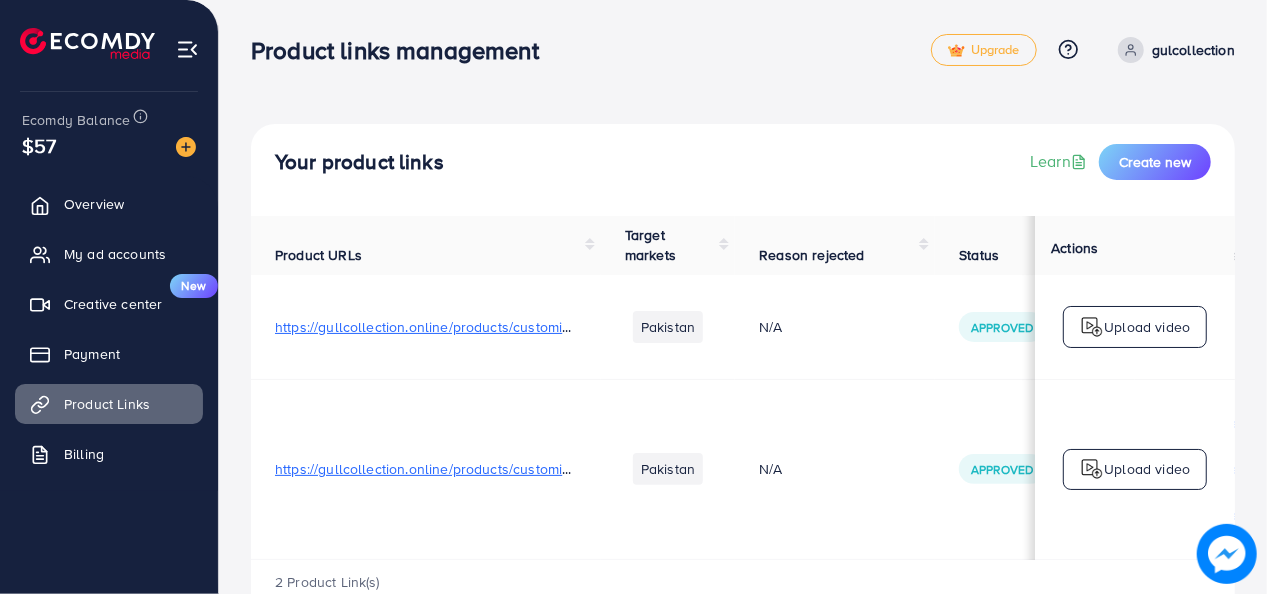 click on "https://gullcollection.online/products/customize-karha-bracelets-bangle-for-men-women-custom-engrave" at bounding box center (609, 469) 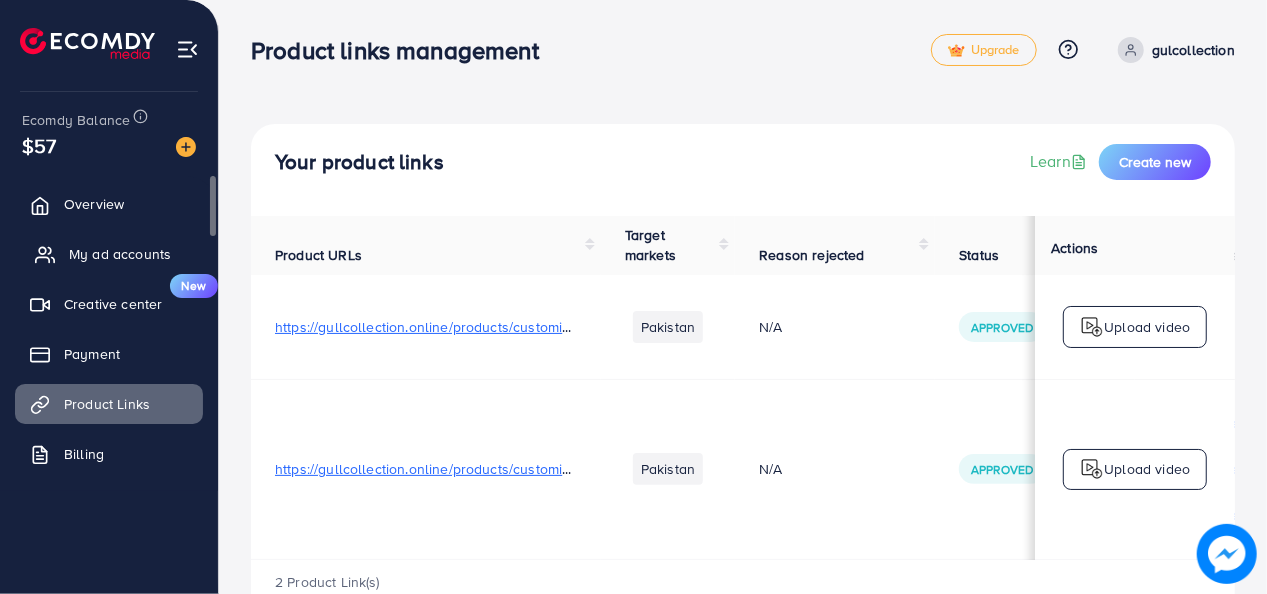 click on "My ad accounts" at bounding box center [120, 254] 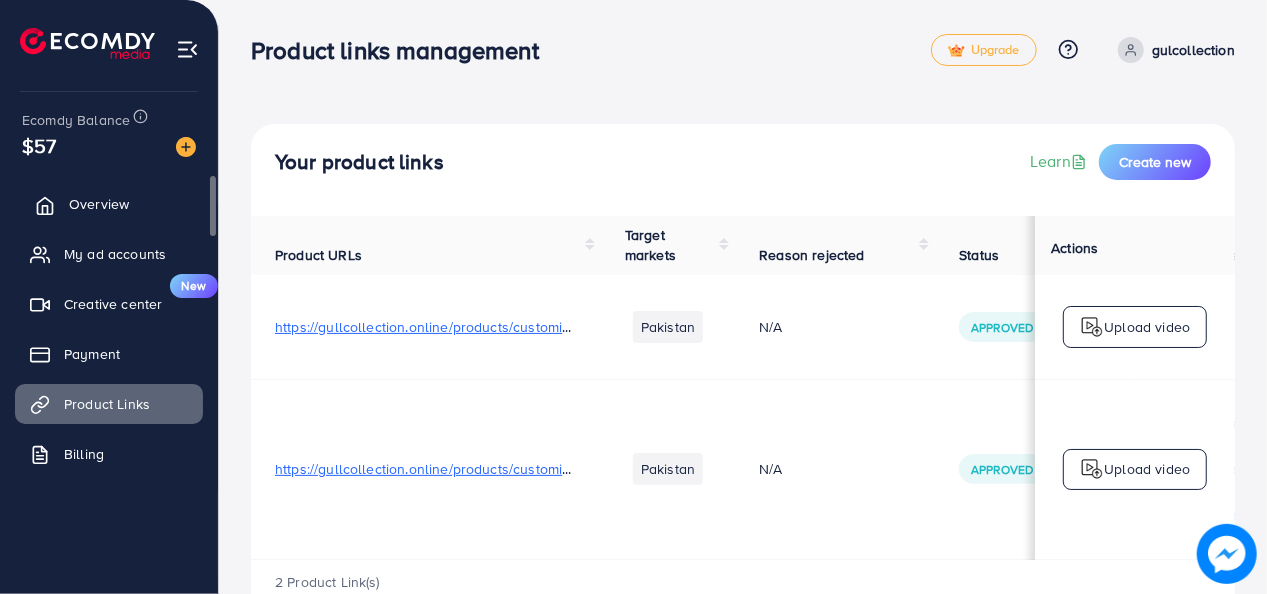 click on "Overview" at bounding box center [109, 204] 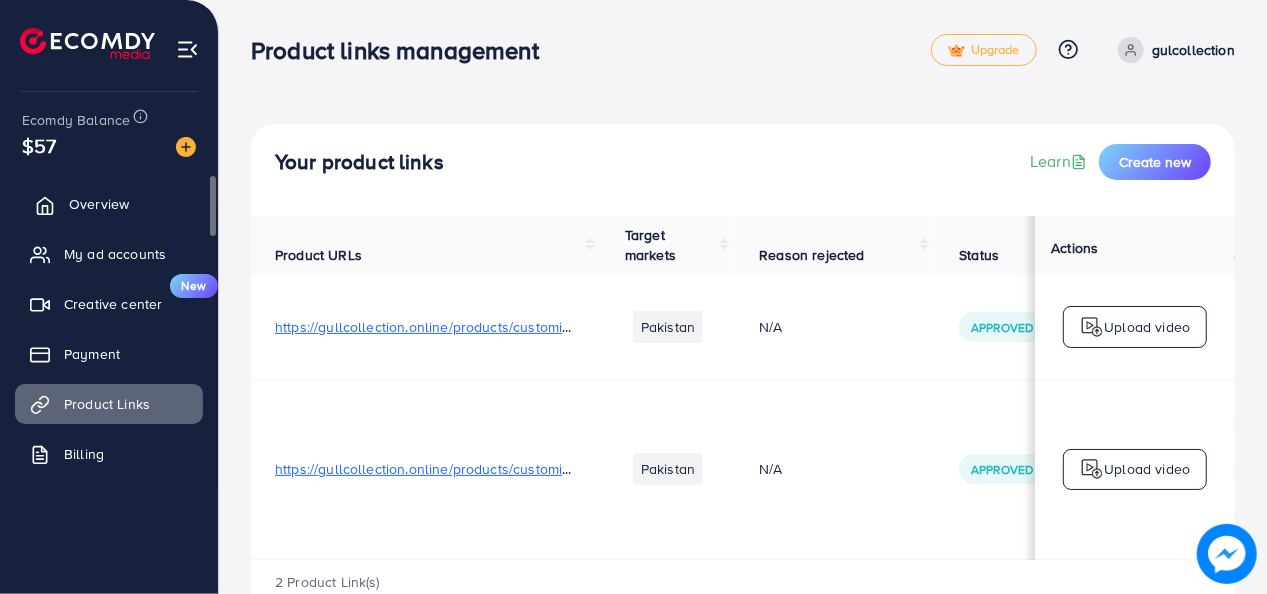 click on "Overview" at bounding box center (99, 204) 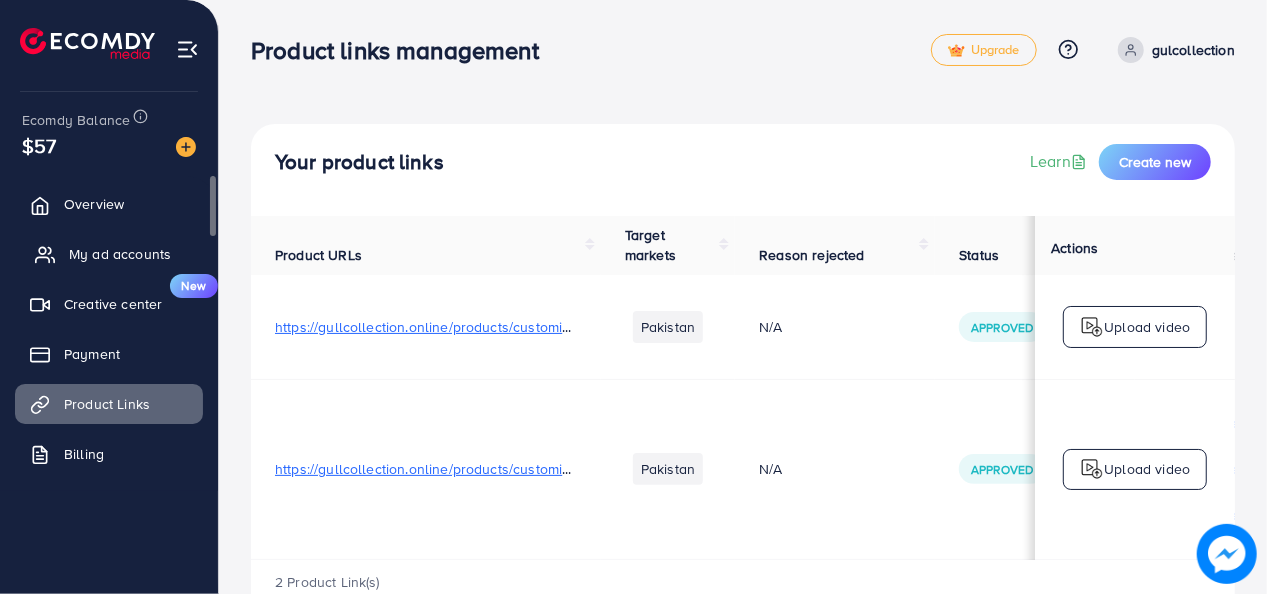 click on "My ad accounts" at bounding box center (120, 254) 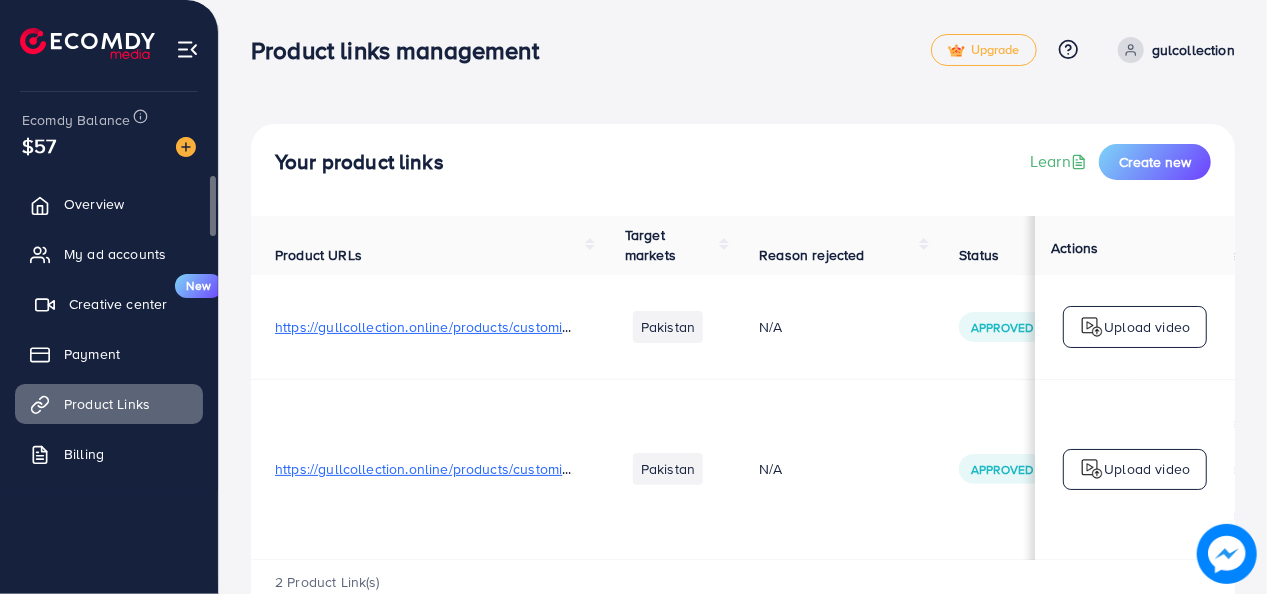 click on "Creative center" at bounding box center (118, 304) 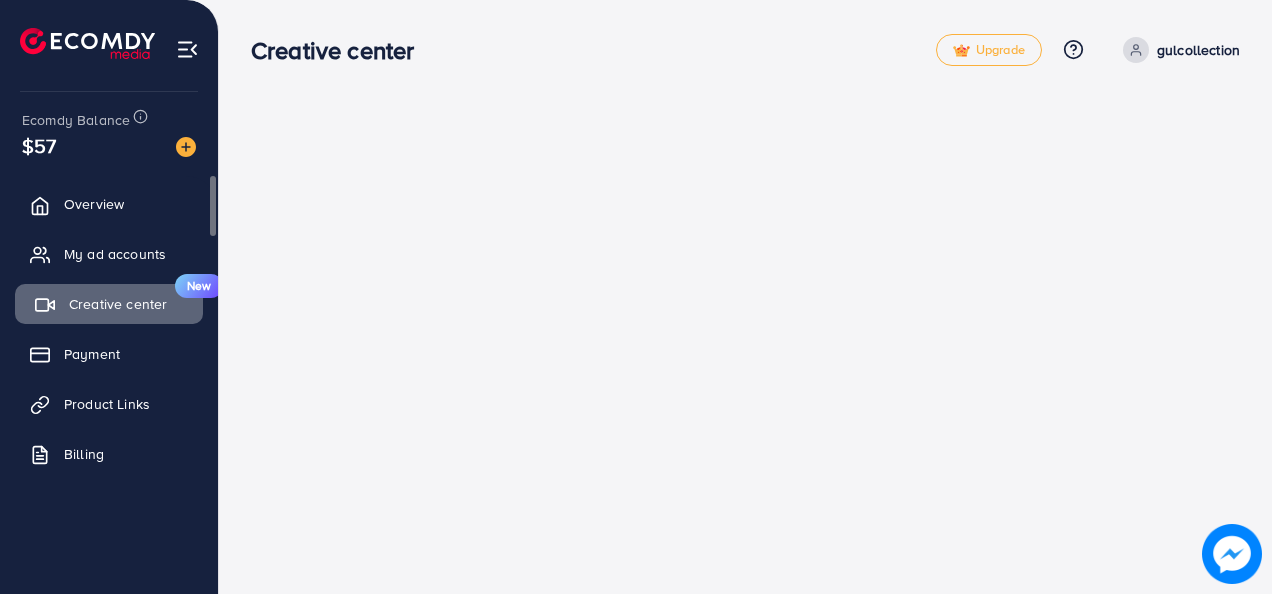 click on "Creative center" at bounding box center (118, 304) 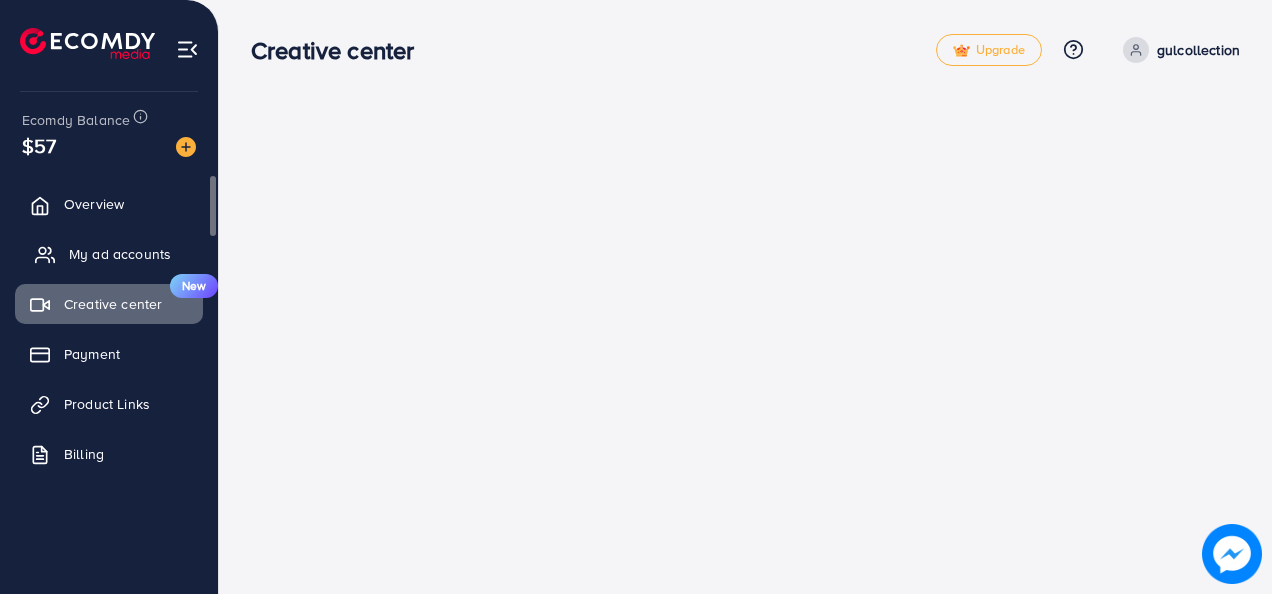 click on "My ad accounts" at bounding box center [120, 254] 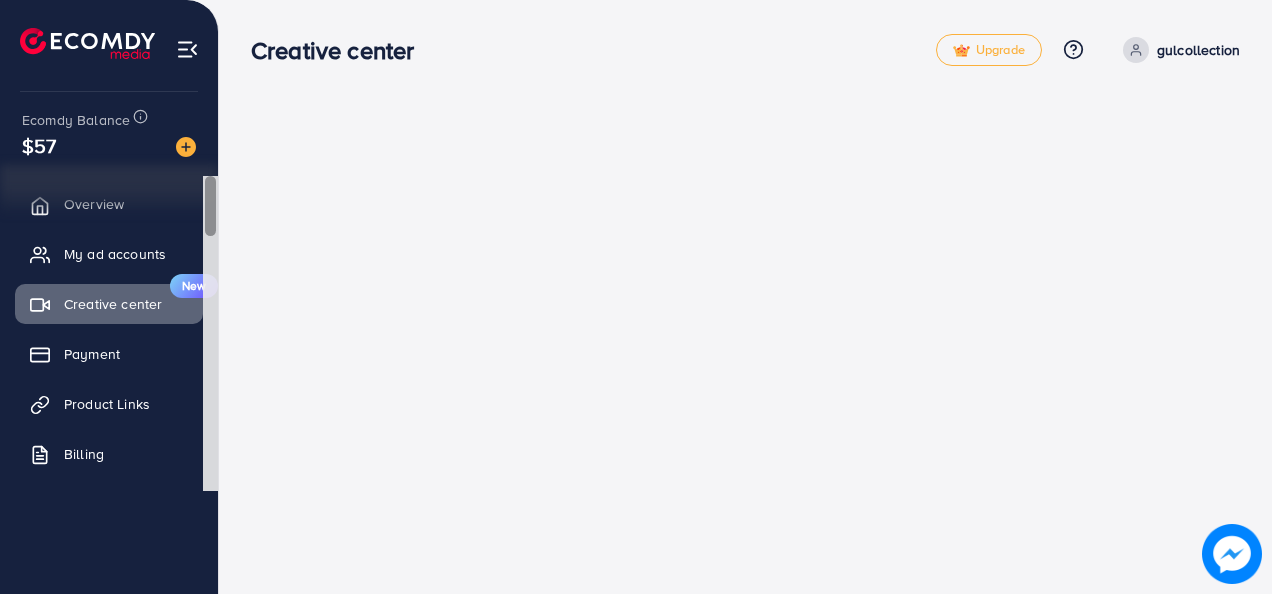 scroll, scrollTop: 0, scrollLeft: 0, axis: both 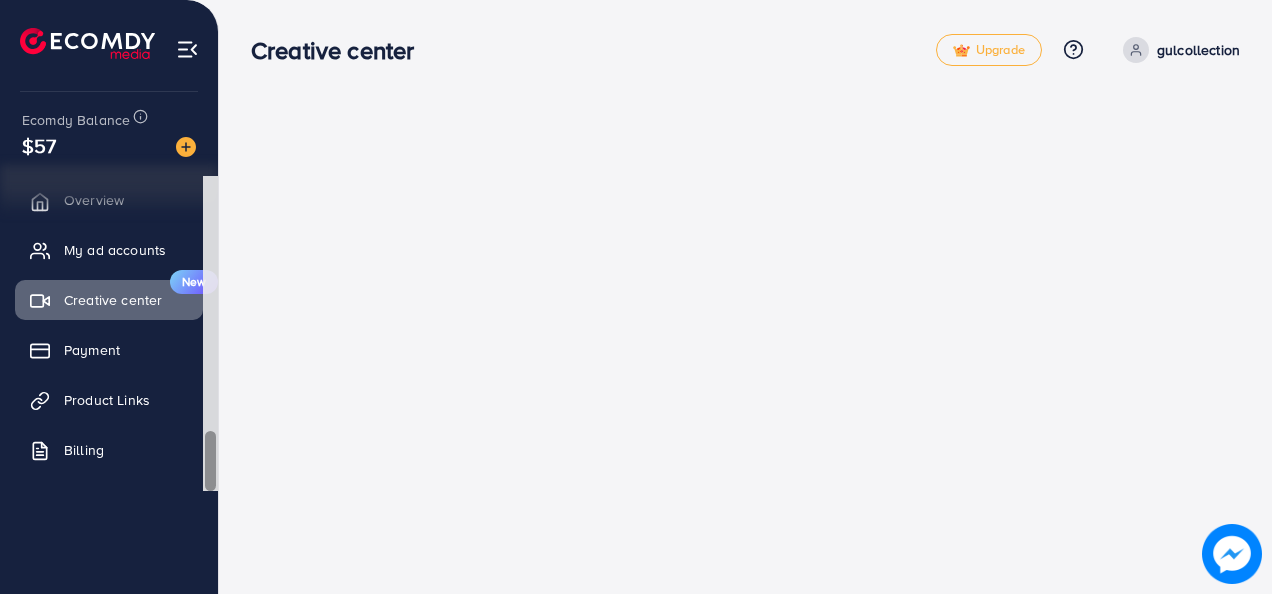 click at bounding box center (210, 333) 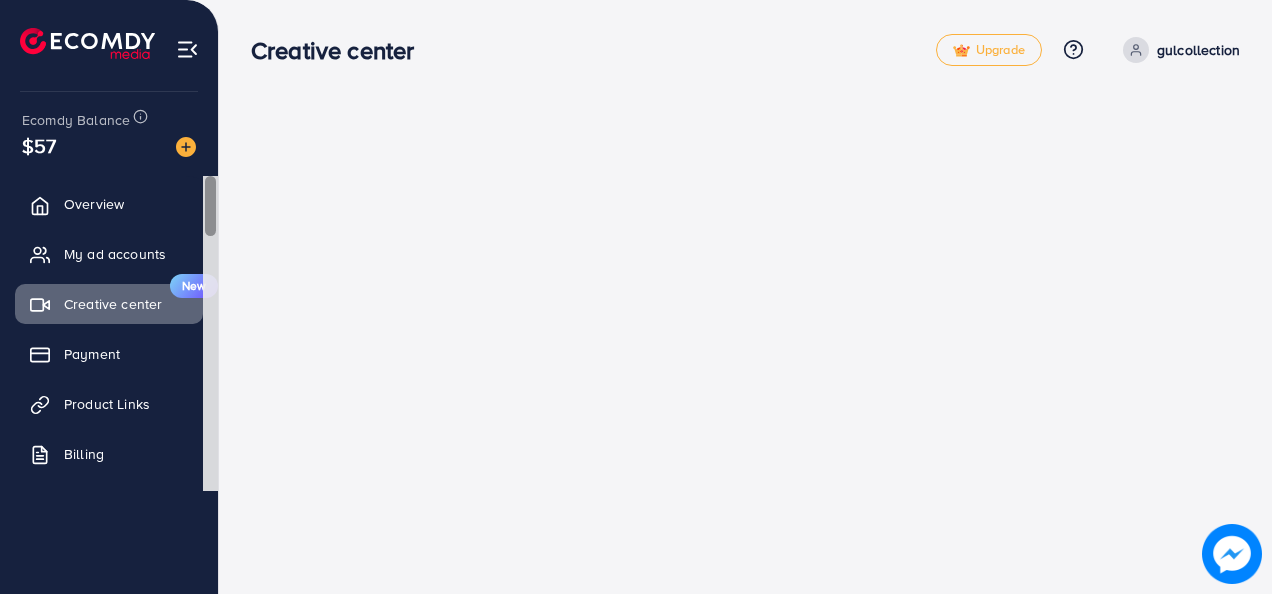 click at bounding box center (210, 333) 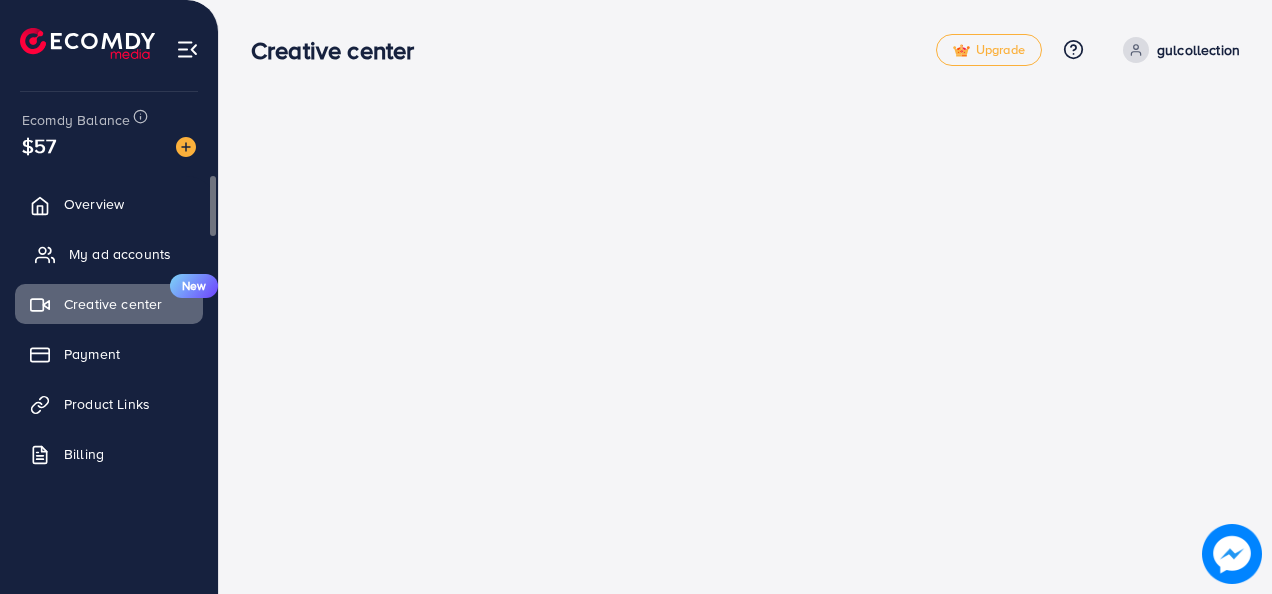 click on "My ad accounts" at bounding box center (109, 254) 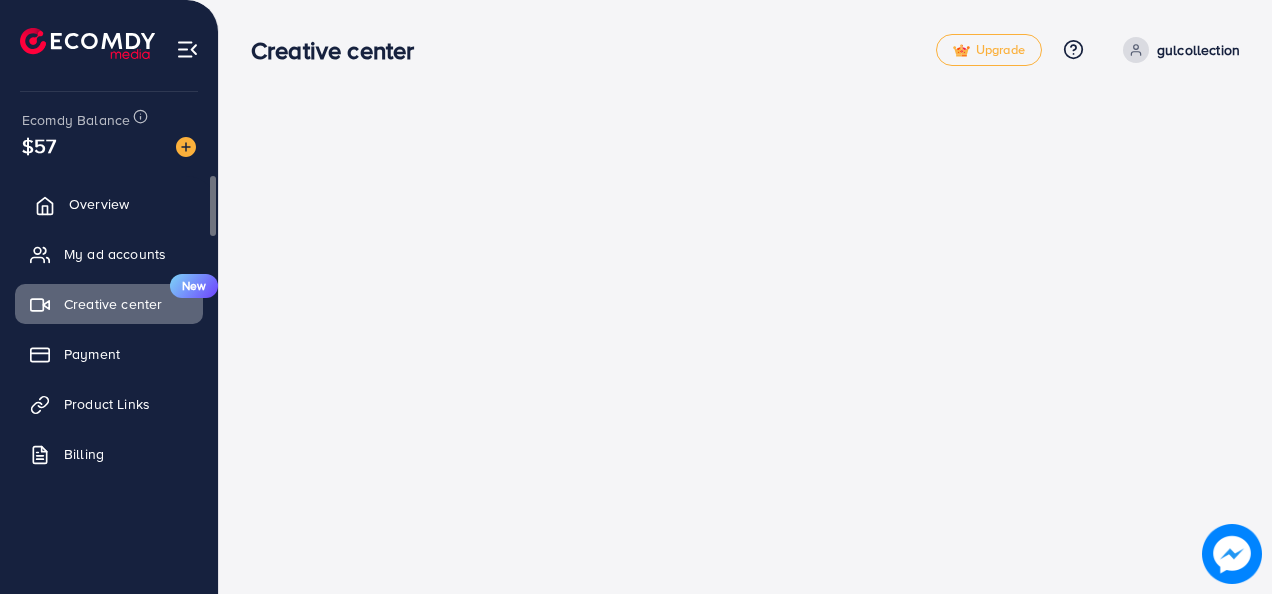 click on "Overview" at bounding box center (99, 204) 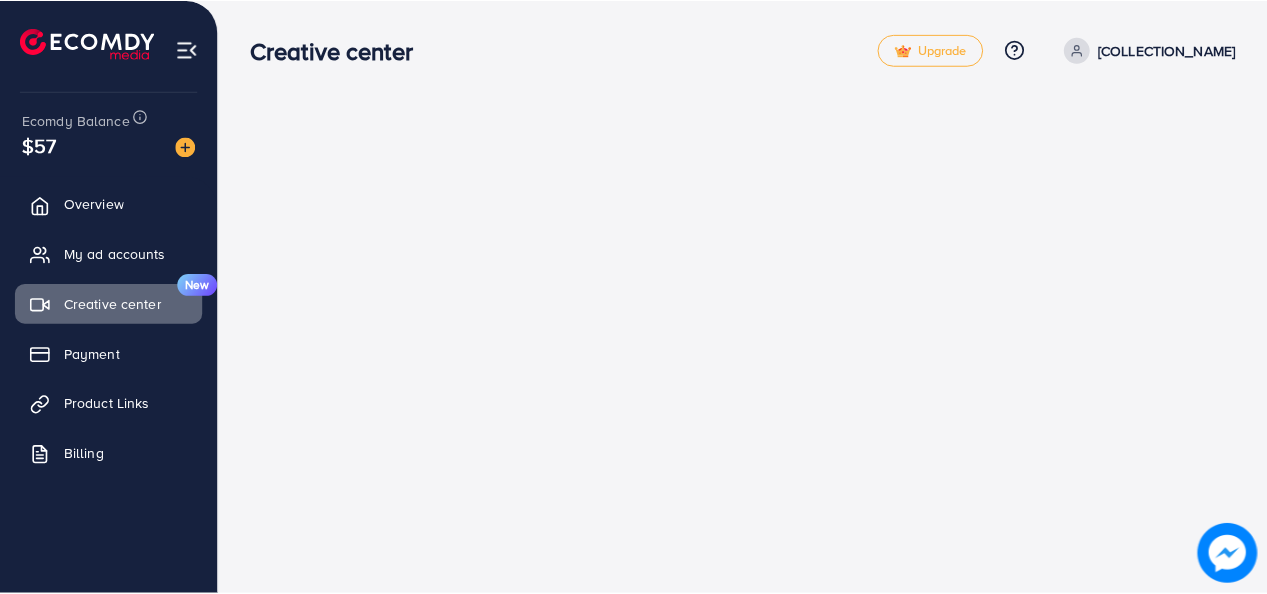 scroll, scrollTop: 0, scrollLeft: 0, axis: both 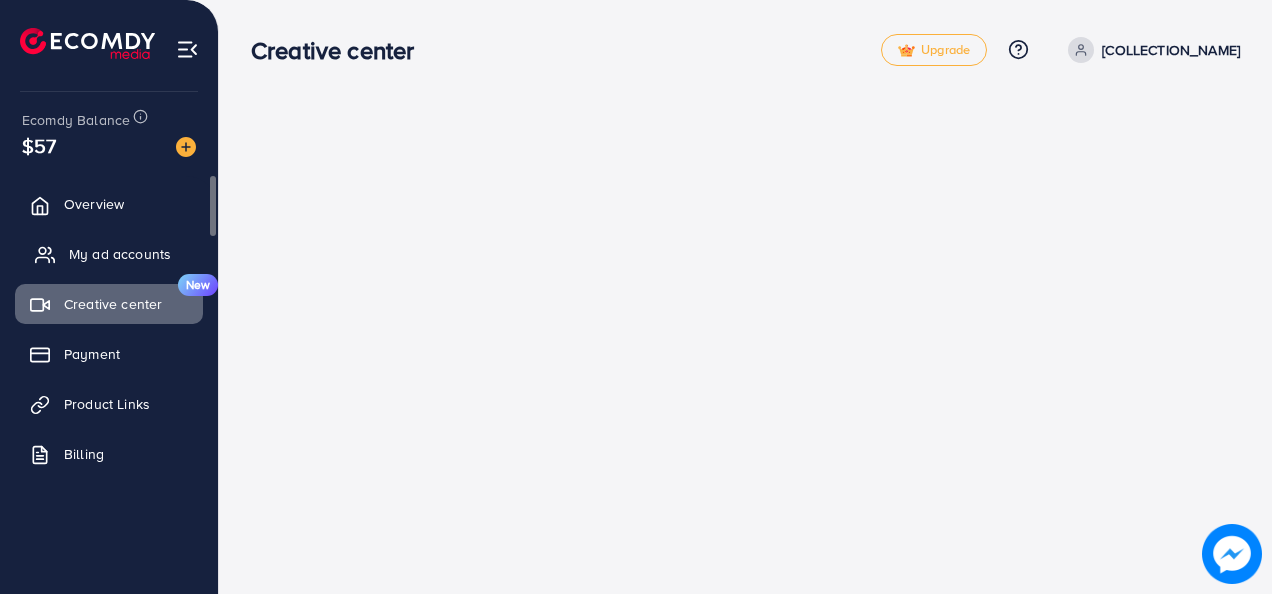 click on "My ad accounts" at bounding box center (109, 254) 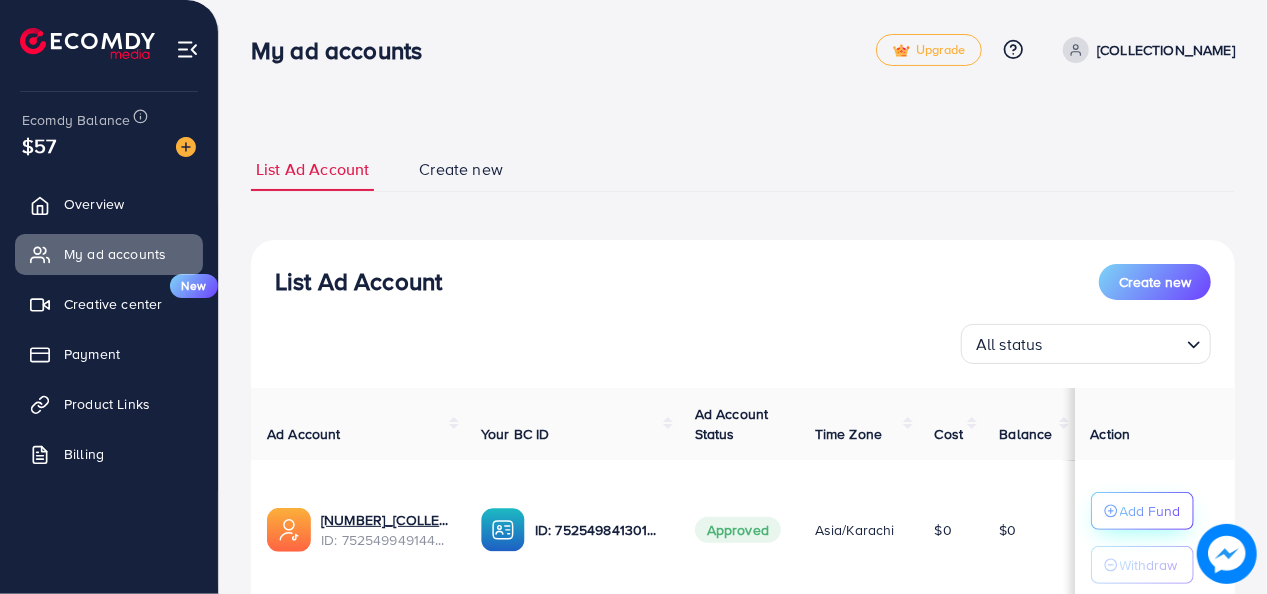 click on "Add Fund" at bounding box center [1150, 511] 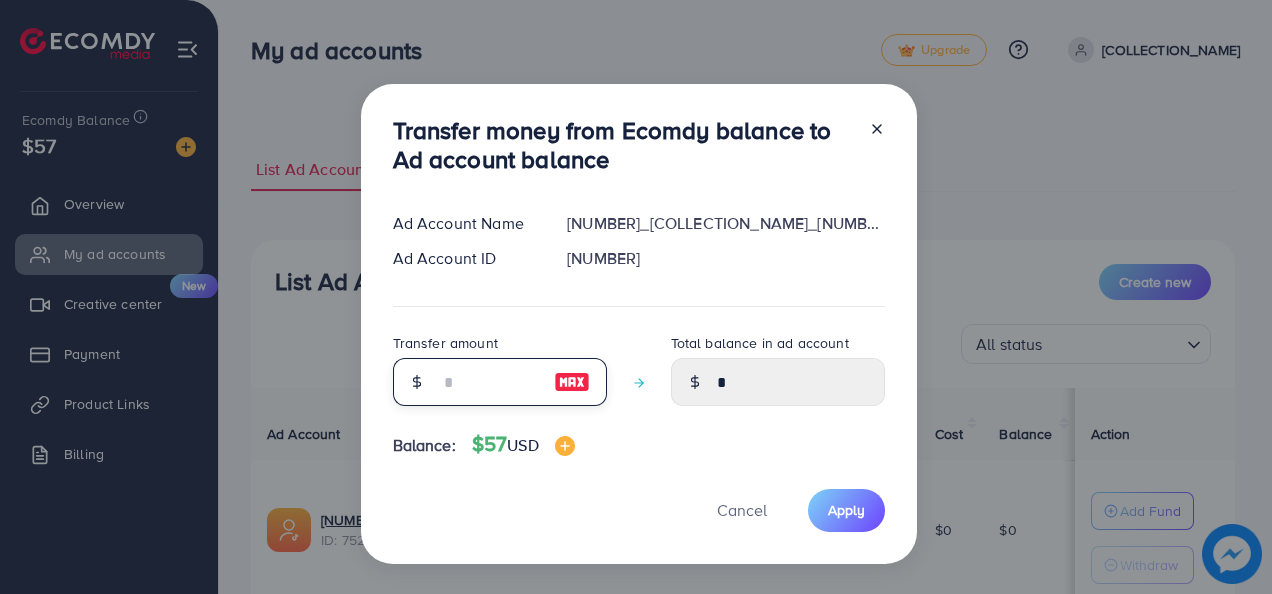 click at bounding box center (489, 382) 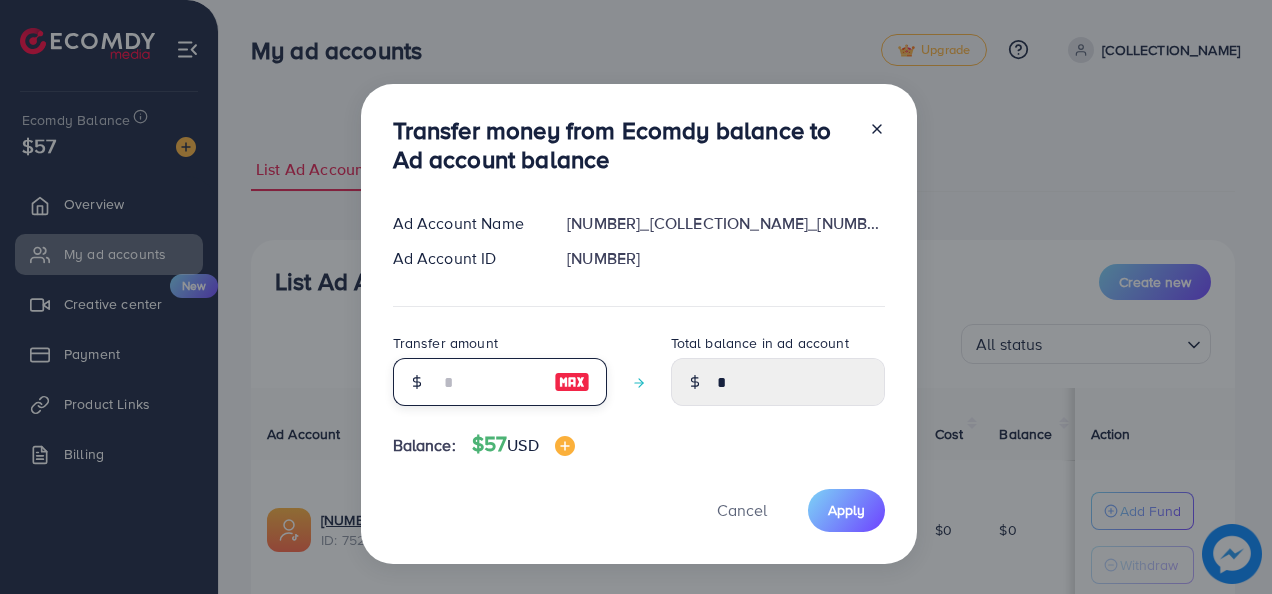 type on "*" 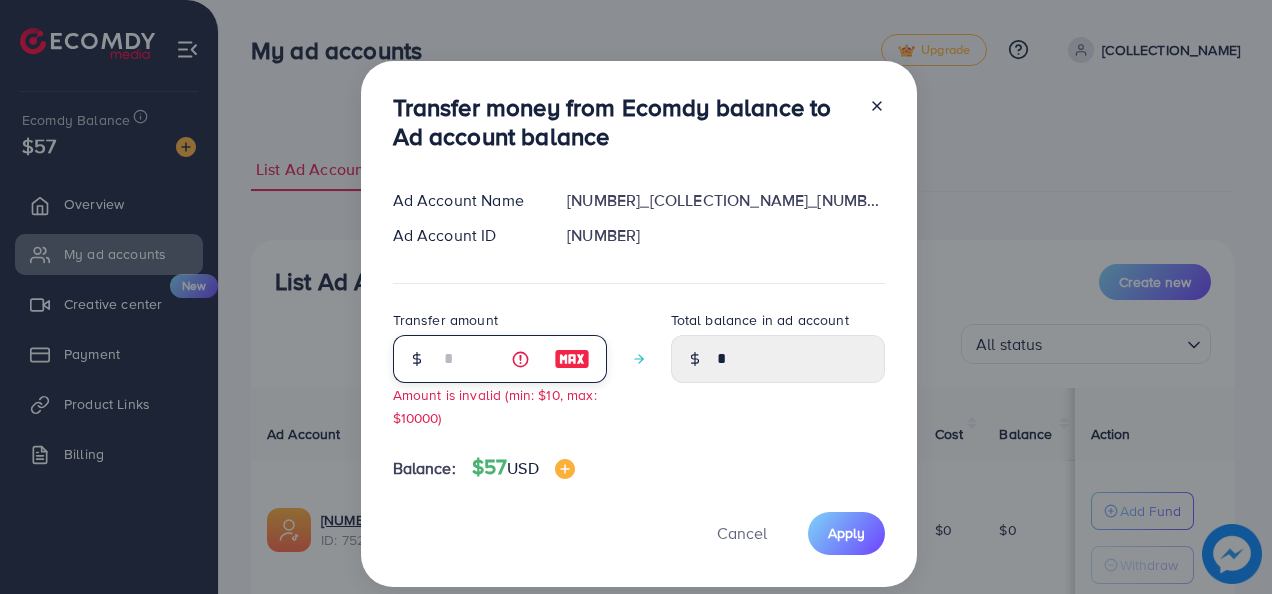 type on "****" 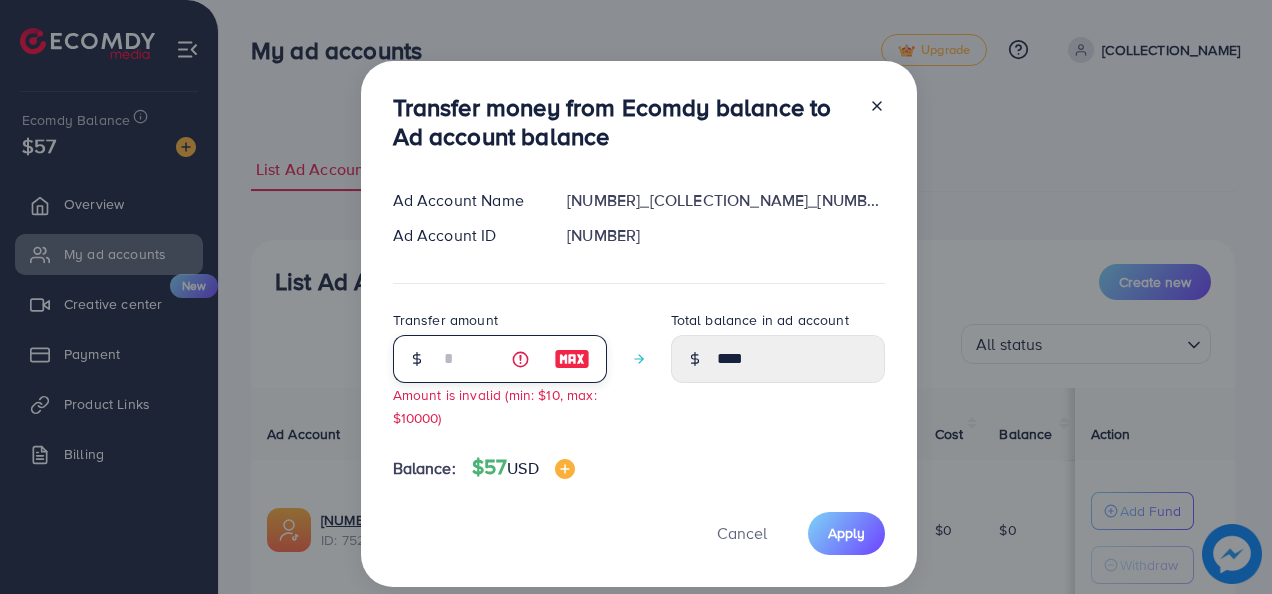 type on "**" 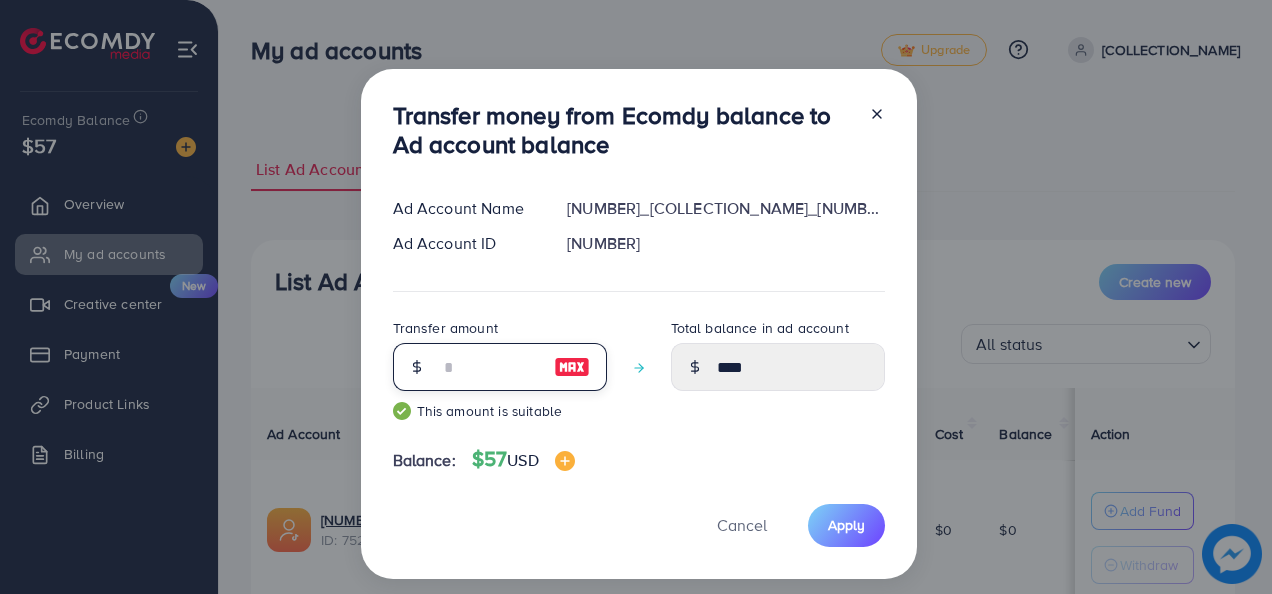 type on "*****" 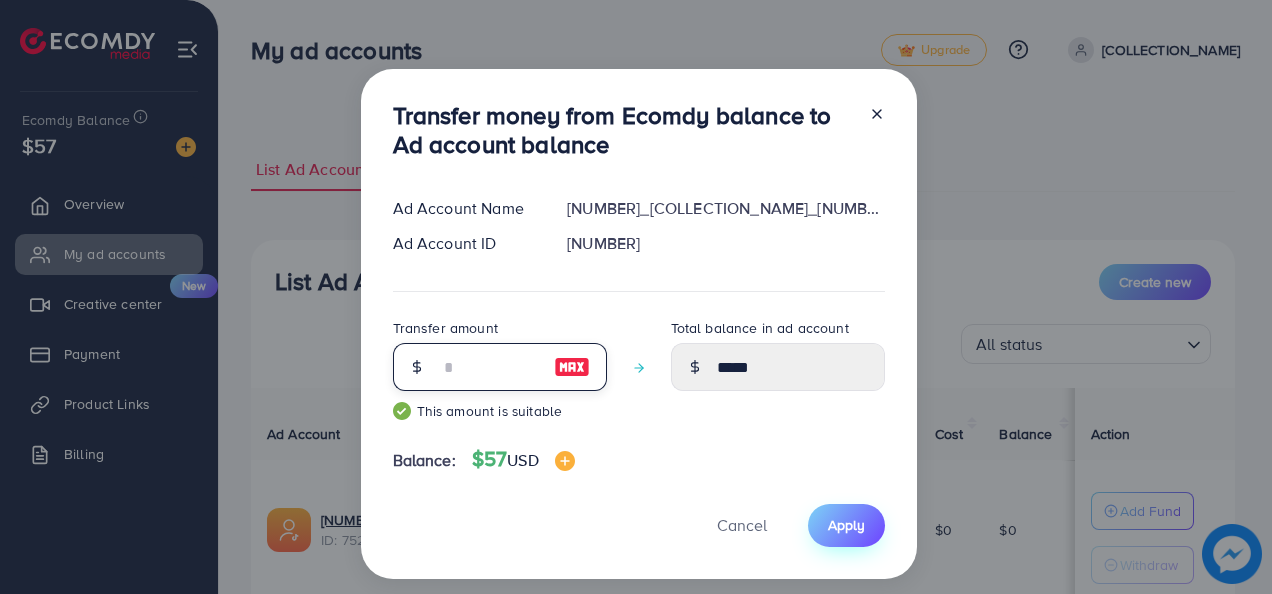 type on "**" 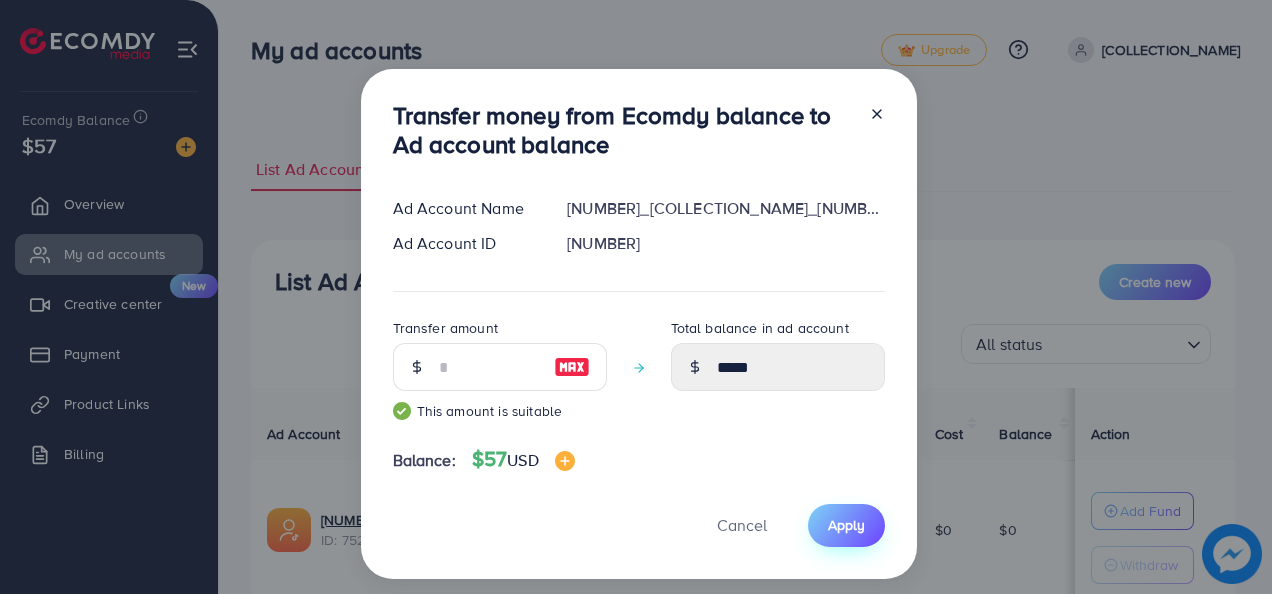 click on "Apply" at bounding box center (846, 525) 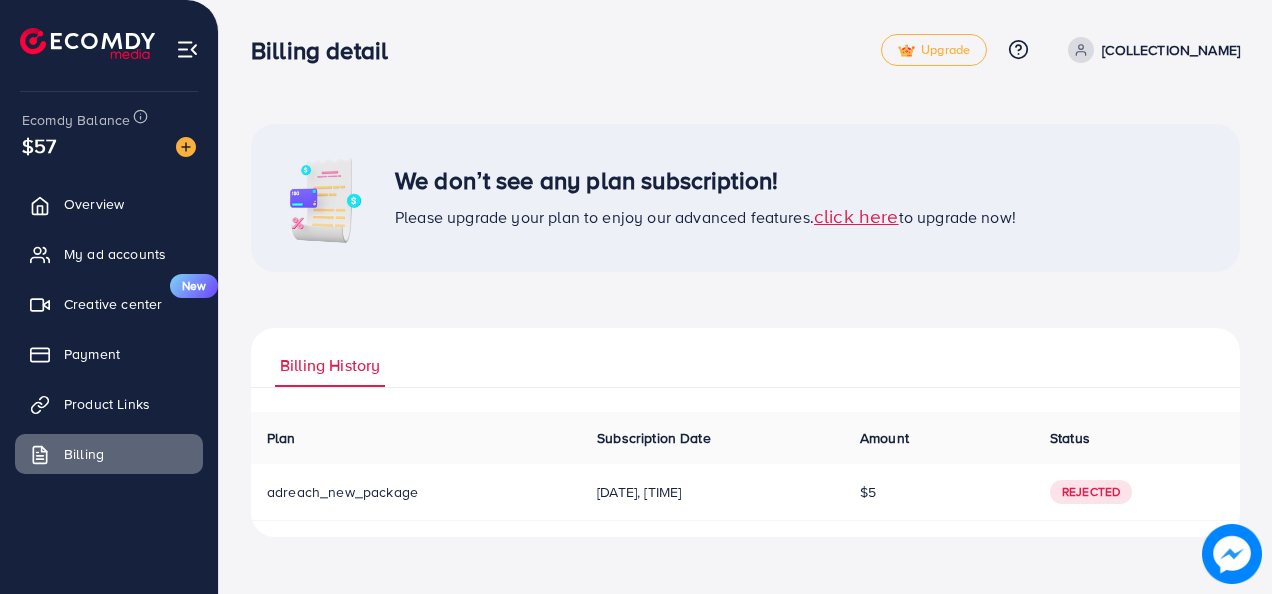 click on "click here" at bounding box center [856, 215] 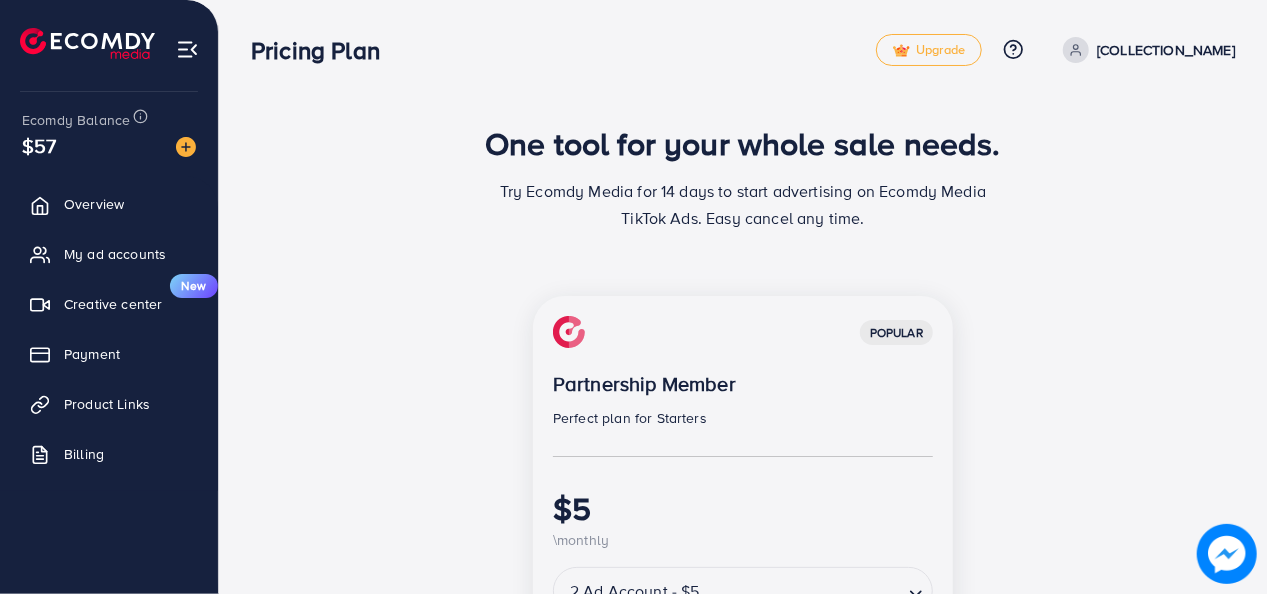 click on "One tool for your whole sale needs.   Try Ecomdy Media for 14 days to start advertising on Ecomdy Media TikTok Ads. Easy cancel any time.   popular   Partnership Member   Perfect plan for Starters   $5   \monthly
2 Ad Account - $5
Loading...      Upgrade   What’s included:   Maximum manage 2 ads account   14 day(s) trial   Unlimited spending   Payment method   PayFast   Credit Card   PayPal   Payoneer   USDT   Airwallex" at bounding box center [743, 624] 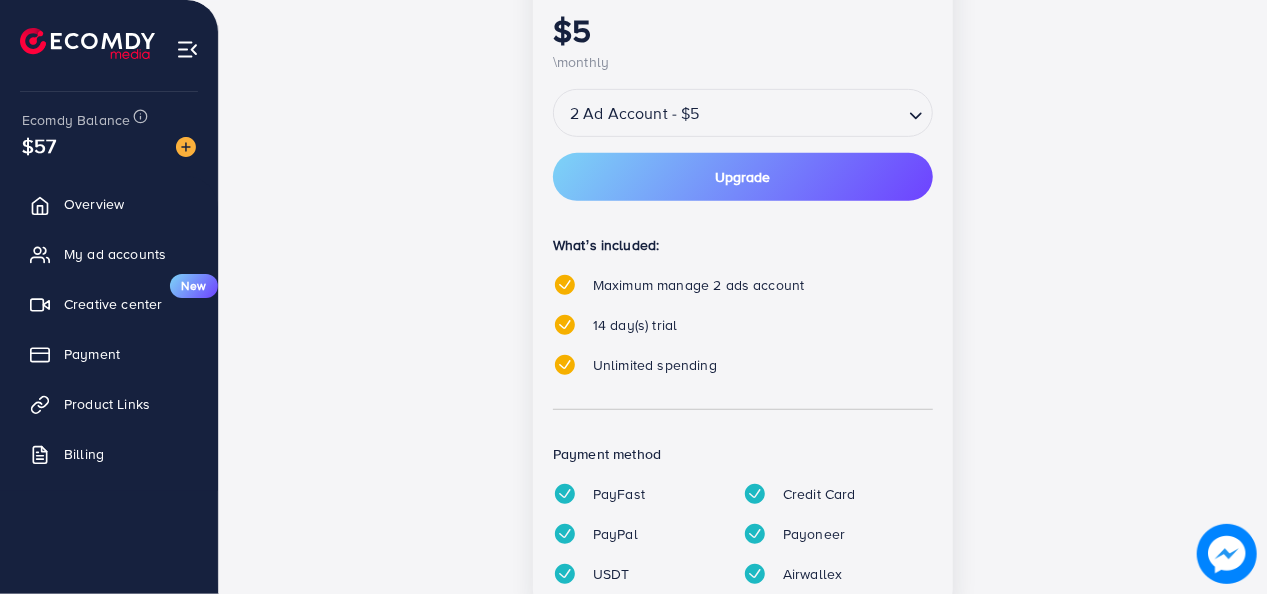 scroll, scrollTop: 480, scrollLeft: 0, axis: vertical 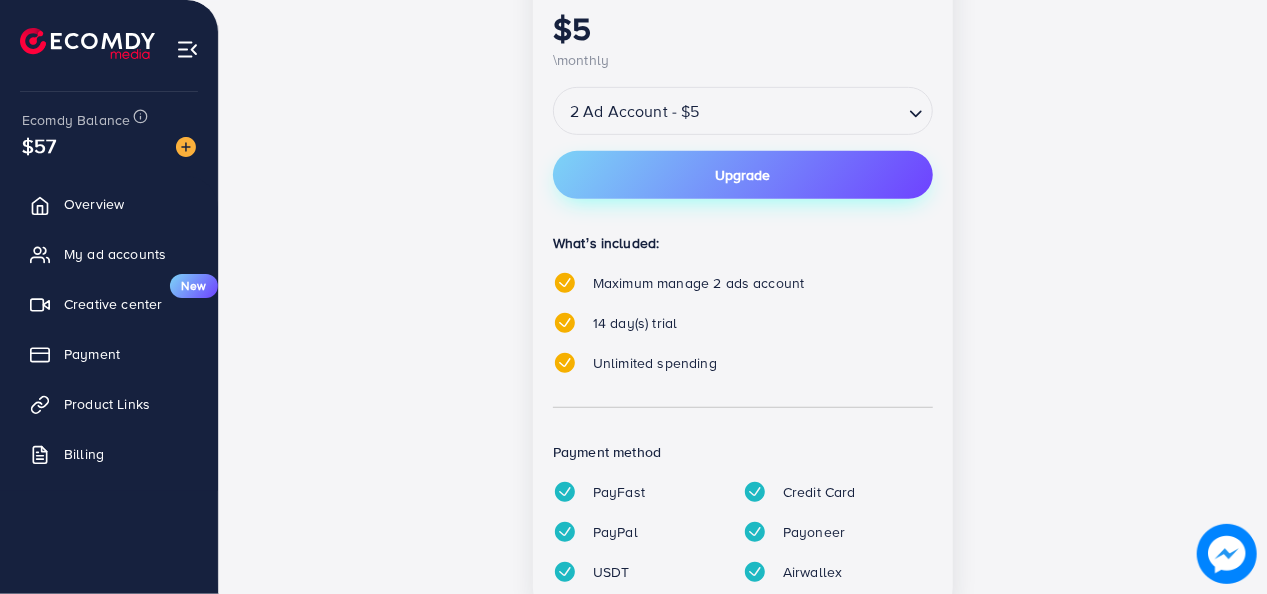 click on "Upgrade" at bounding box center [743, 175] 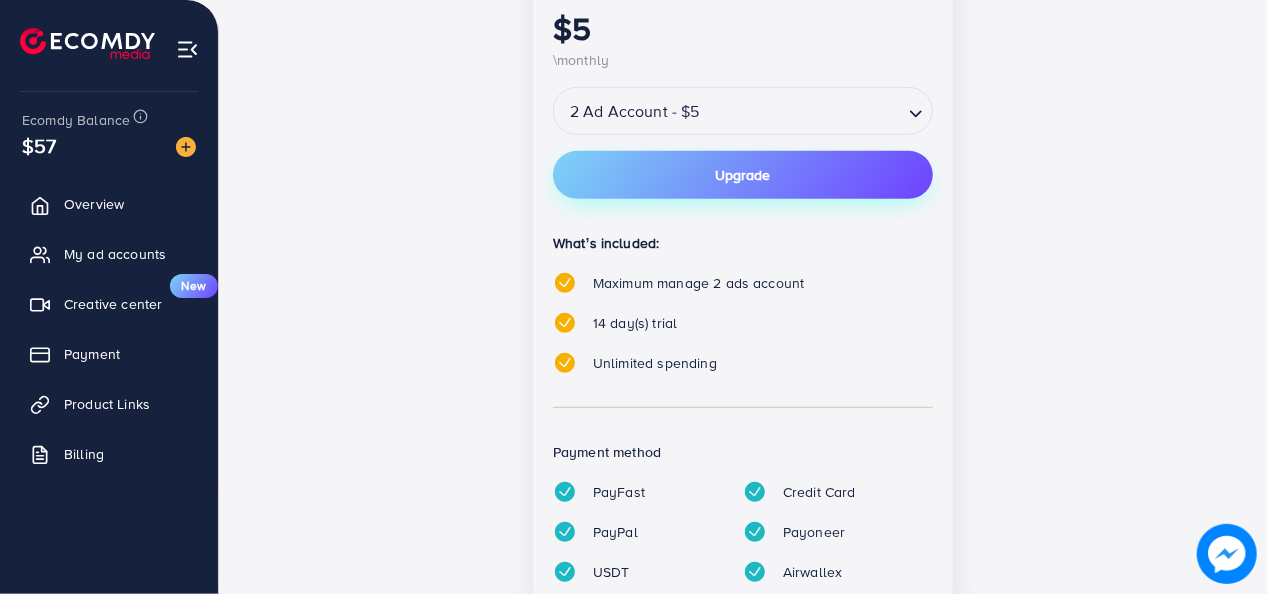 scroll, scrollTop: 0, scrollLeft: 0, axis: both 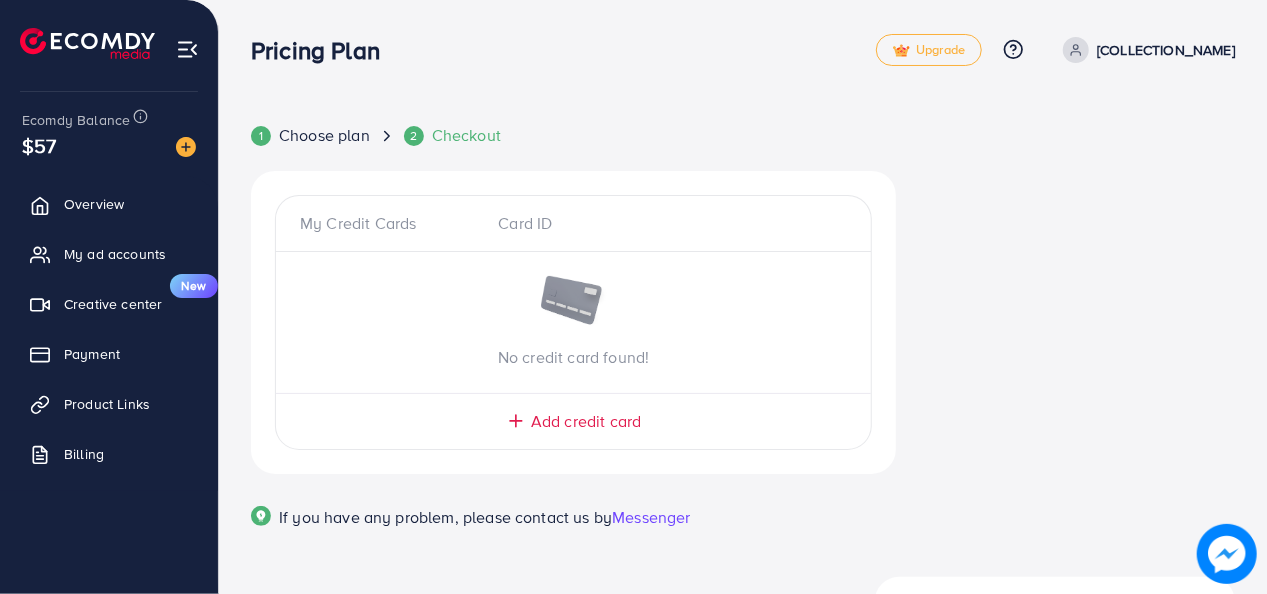 click on "My Credit Cards   Card ID  No credit card found! Add credit card" at bounding box center [573, 322] 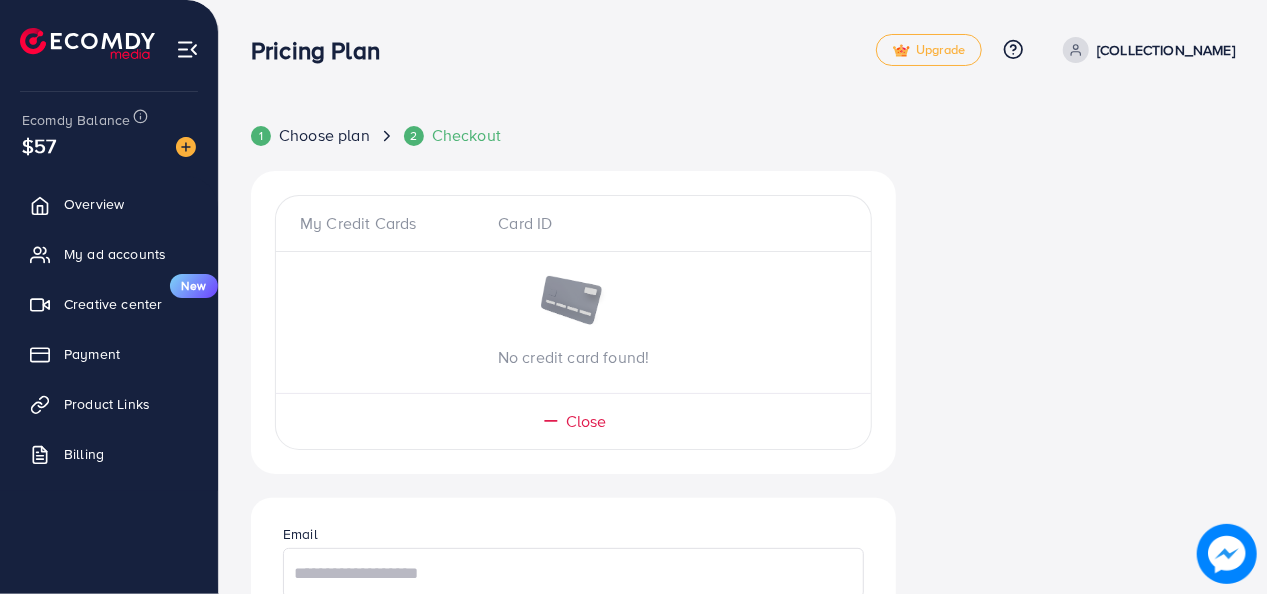 click on "My Credit Cards   Card ID  No credit card found! Close  Email   Card Number   Expired   CVC   Name on card   Add card   If you have any problem, please contact us by   Messenger" at bounding box center (573, 633) 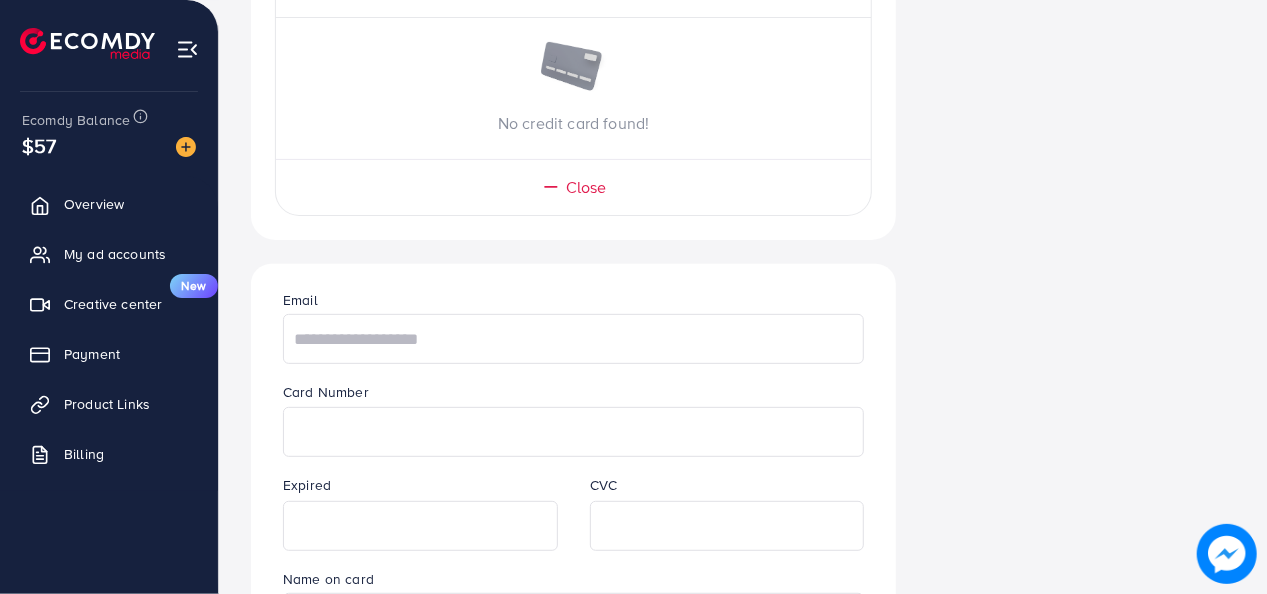 scroll, scrollTop: 240, scrollLeft: 0, axis: vertical 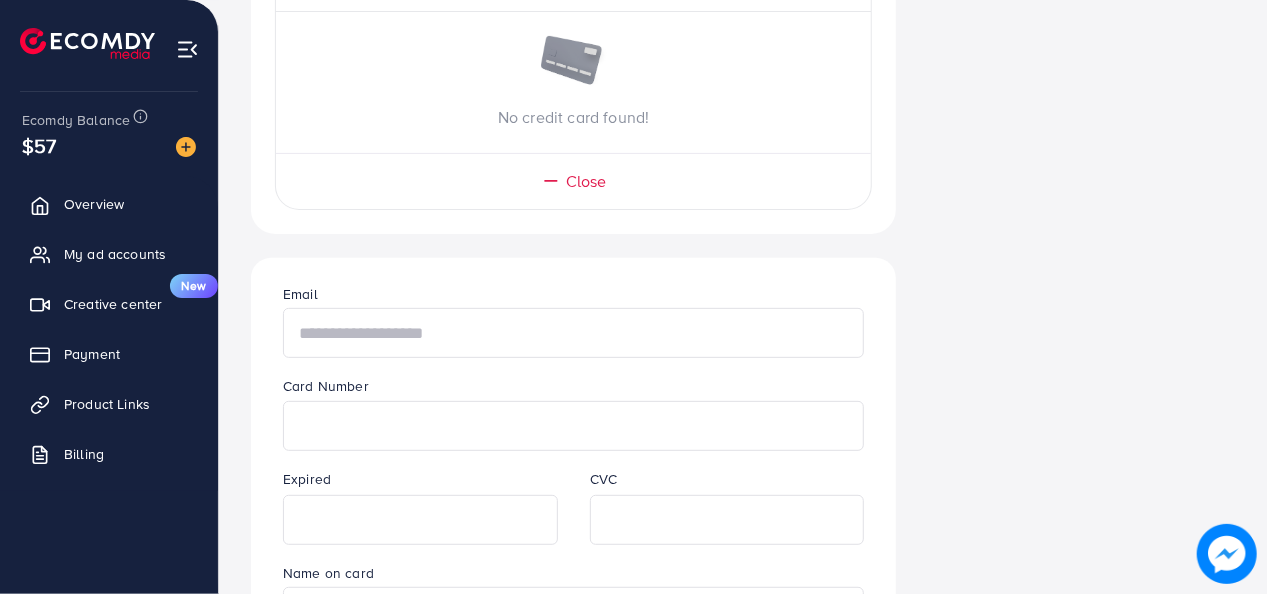 click at bounding box center [573, 333] 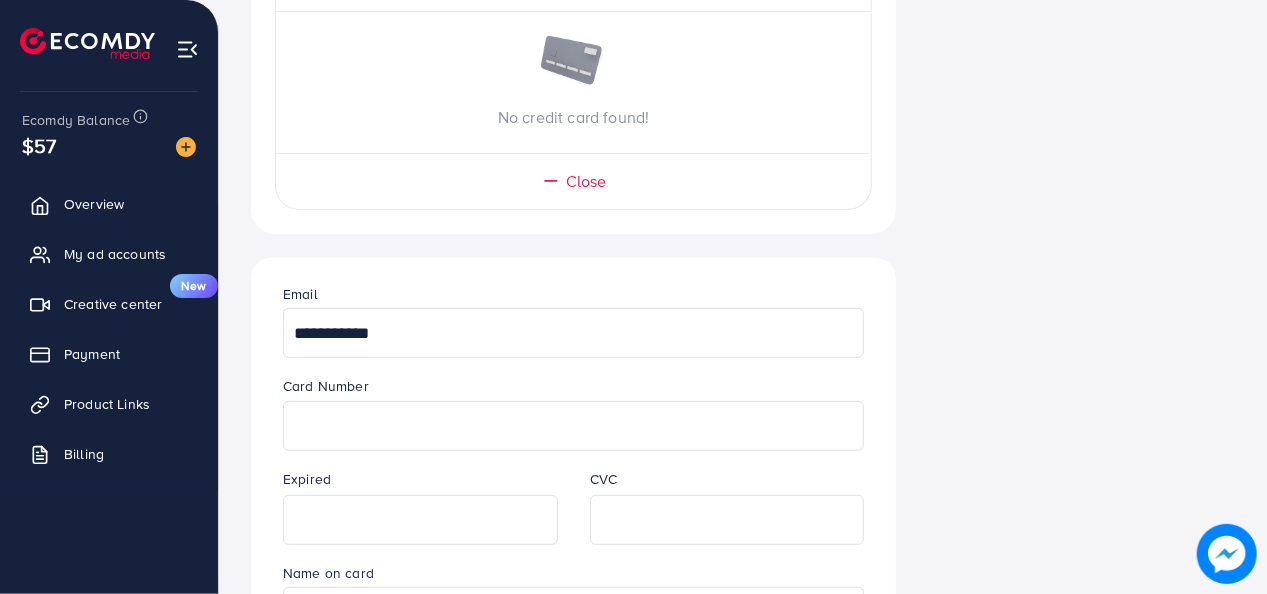 type on "**********" 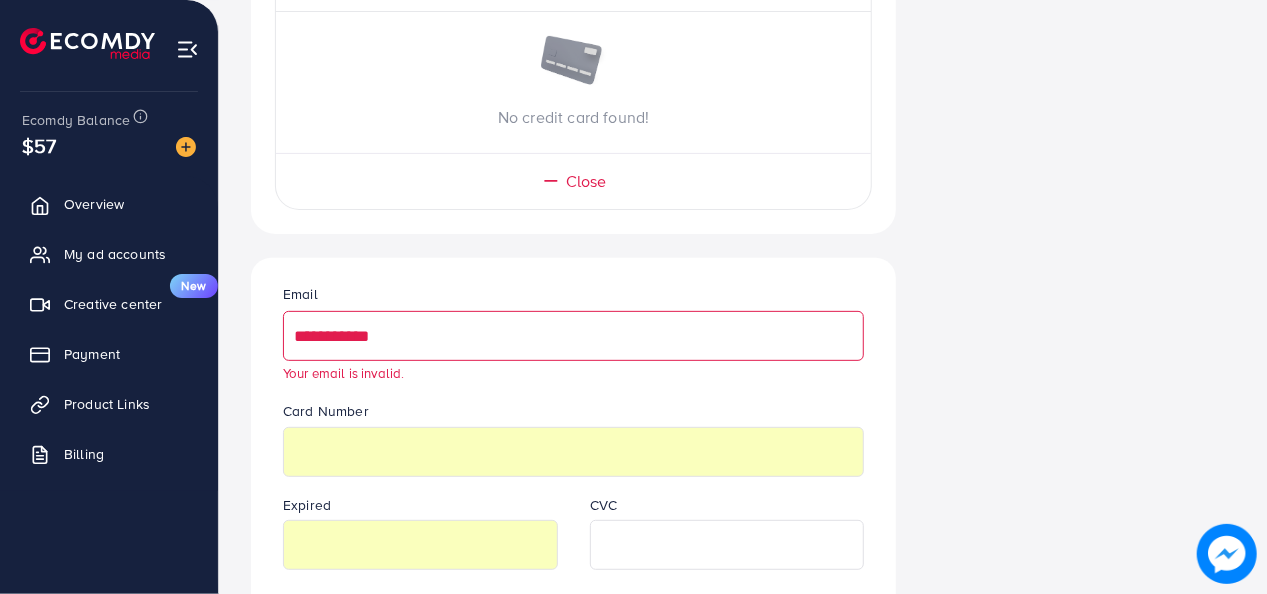 click on "**********" at bounding box center [573, 406] 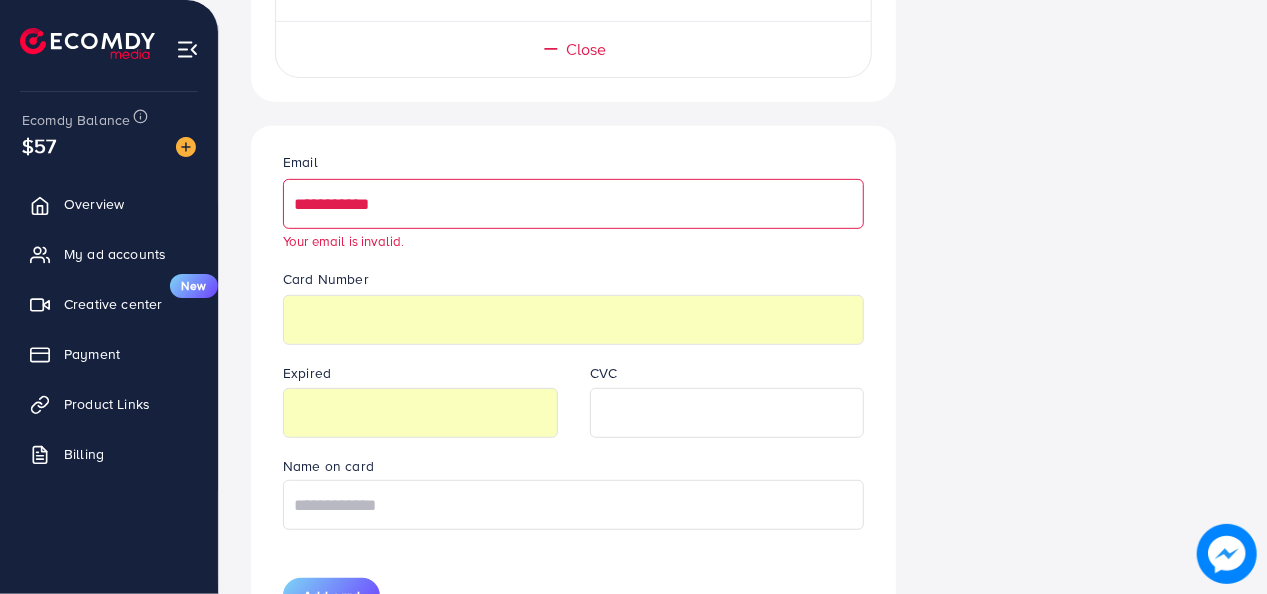 scroll, scrollTop: 400, scrollLeft: 0, axis: vertical 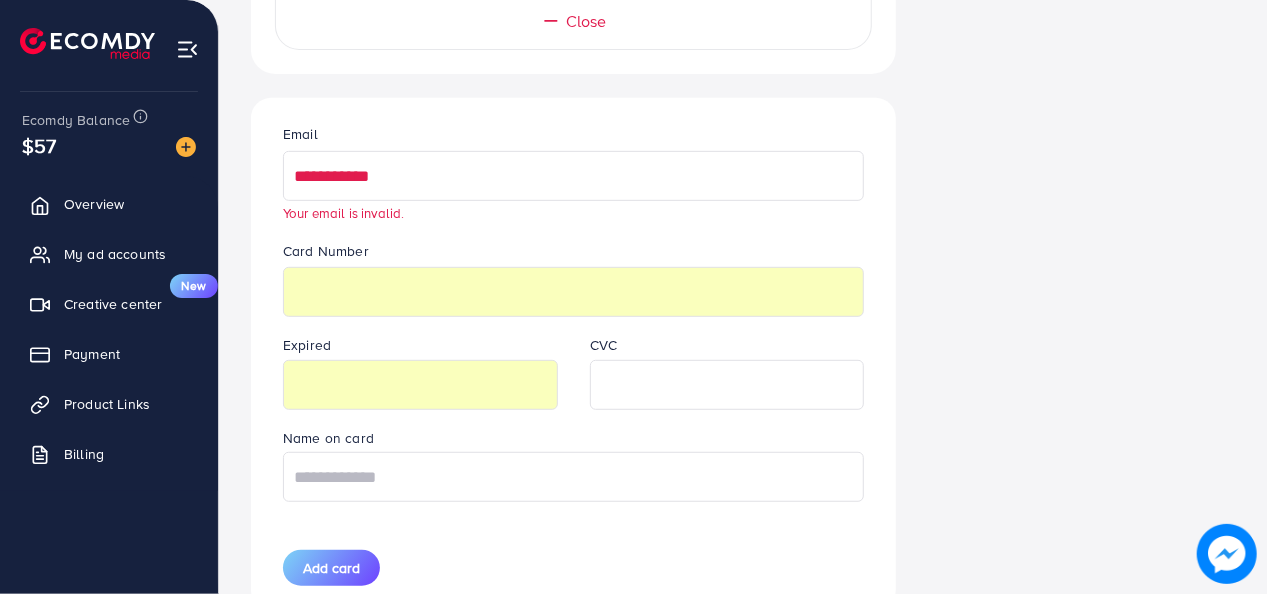click on "**********" at bounding box center [573, 176] 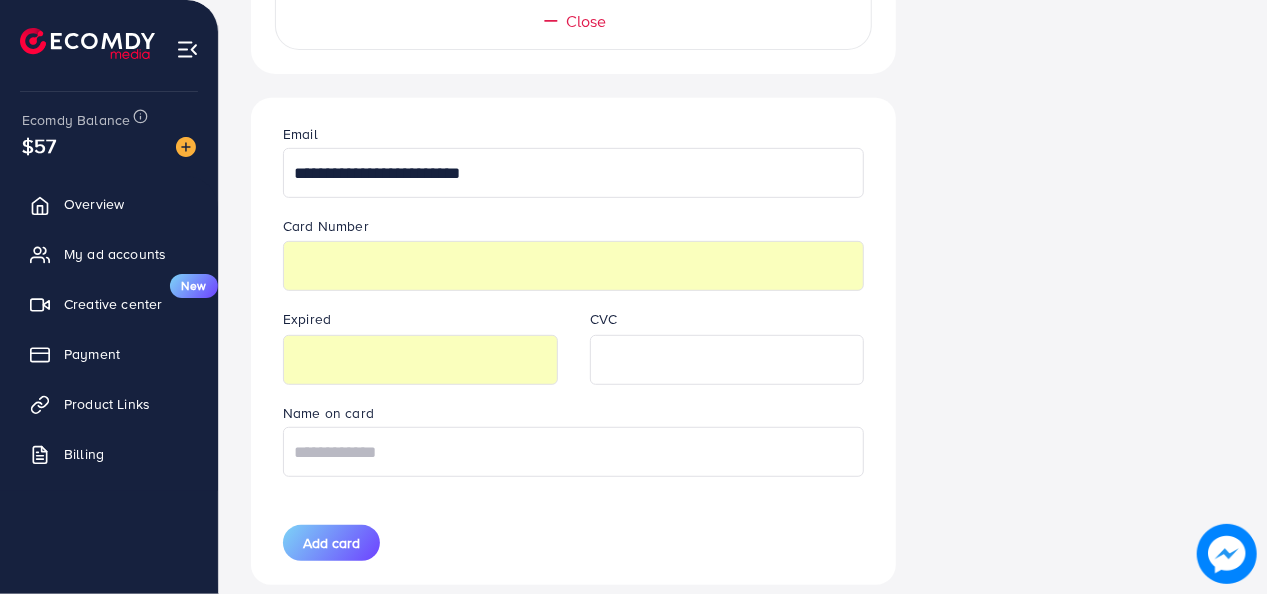 type on "**********" 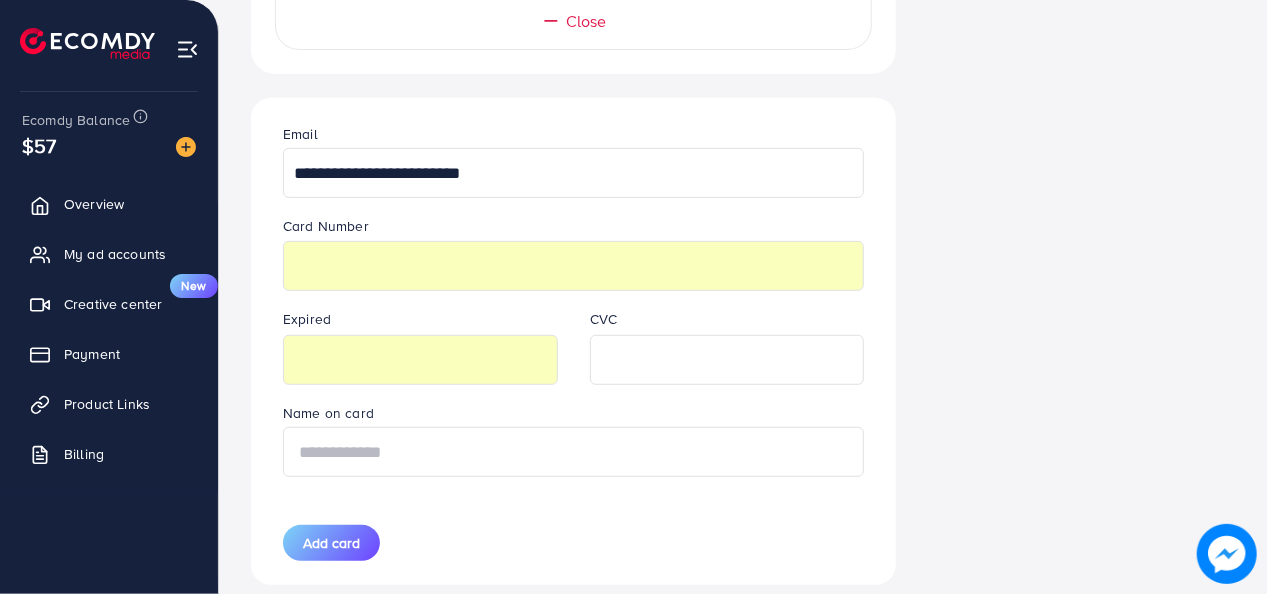 click at bounding box center [573, 452] 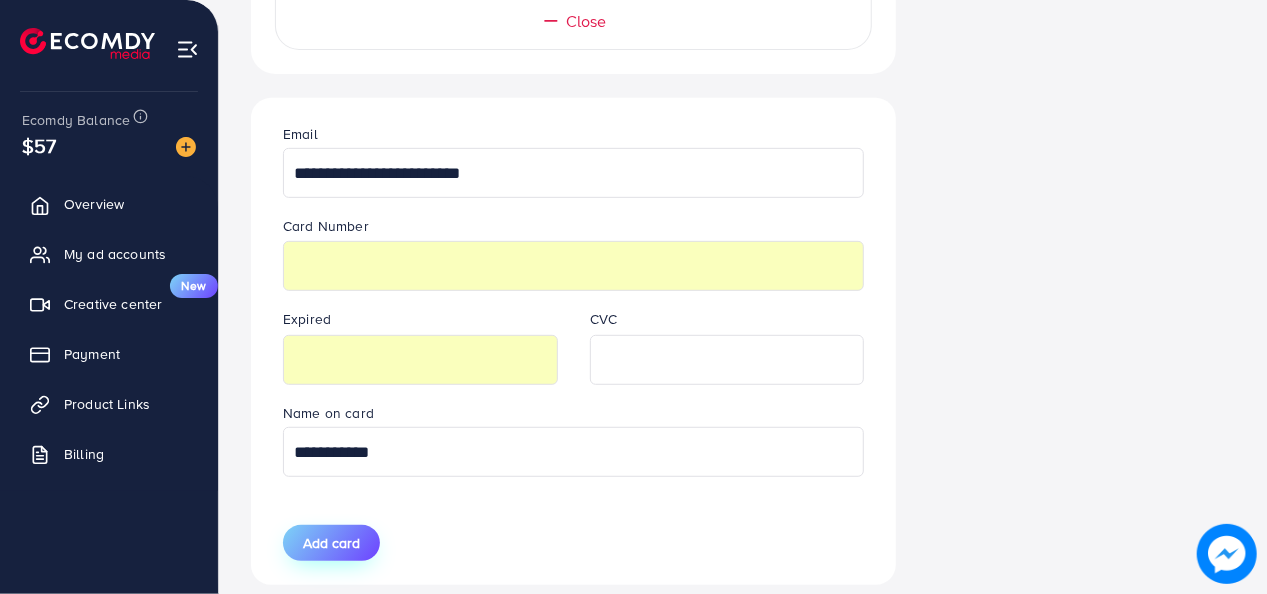type on "**********" 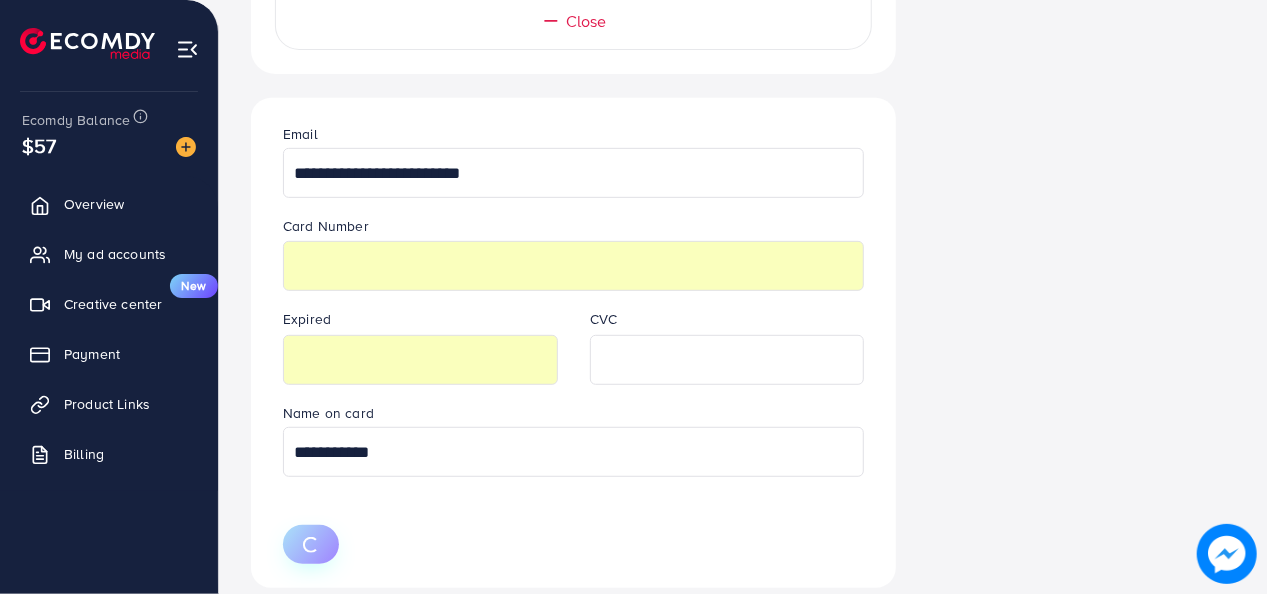 type 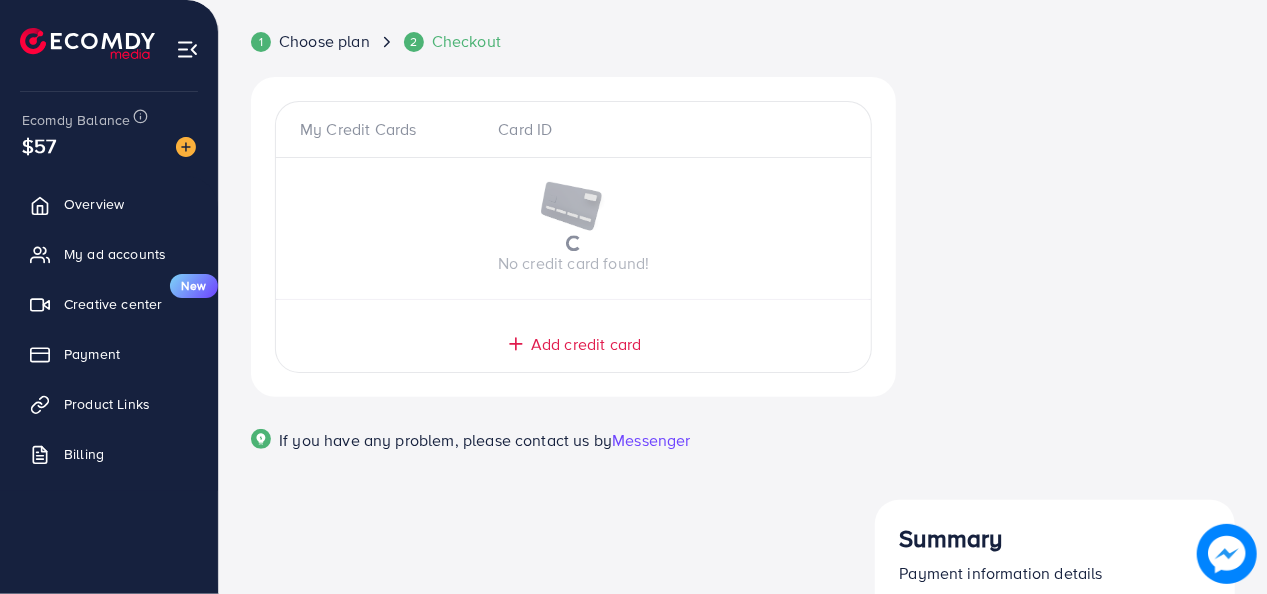 scroll, scrollTop: 80, scrollLeft: 0, axis: vertical 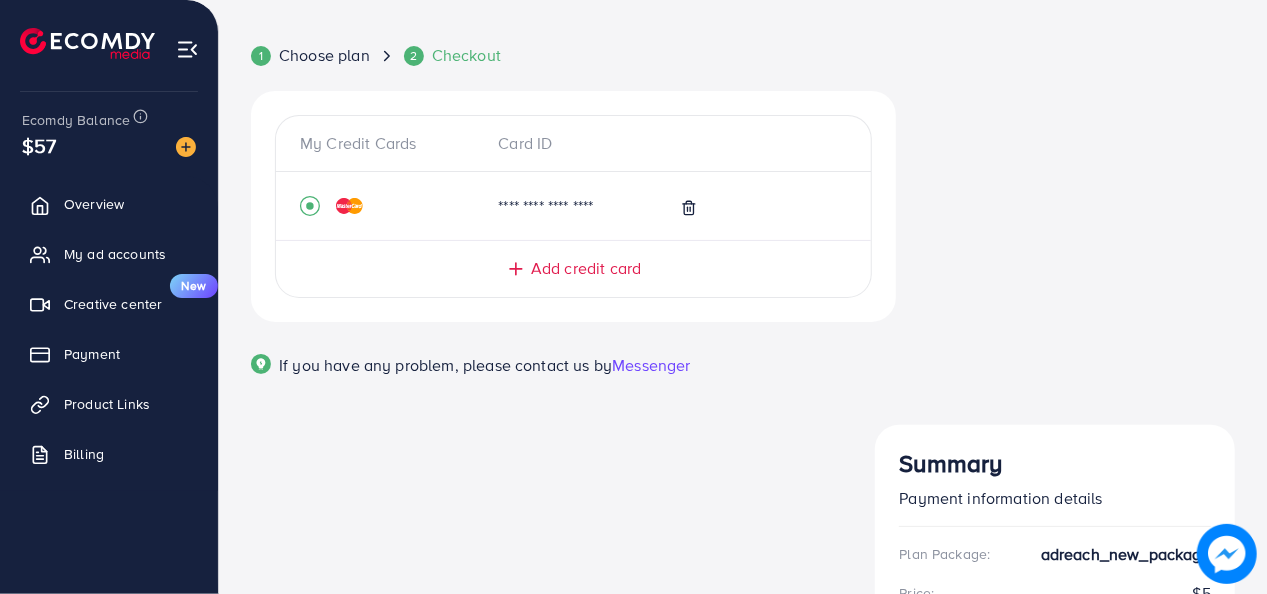 click on "Start Plan" at bounding box center (1055, 748) 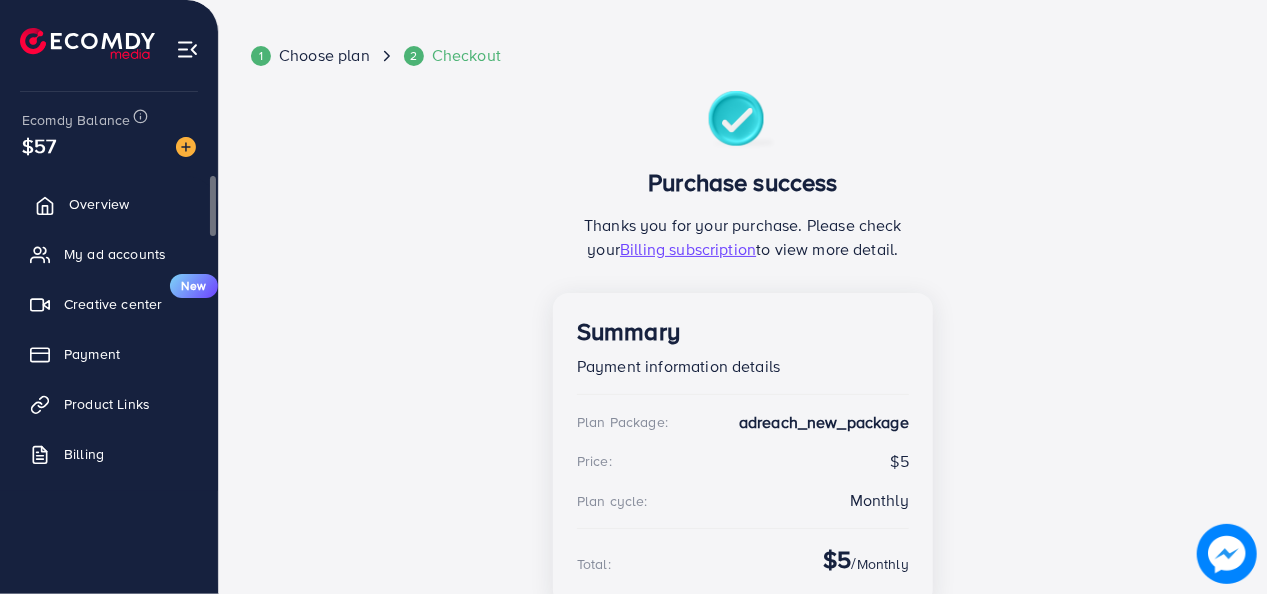 click on "Overview" at bounding box center [99, 204] 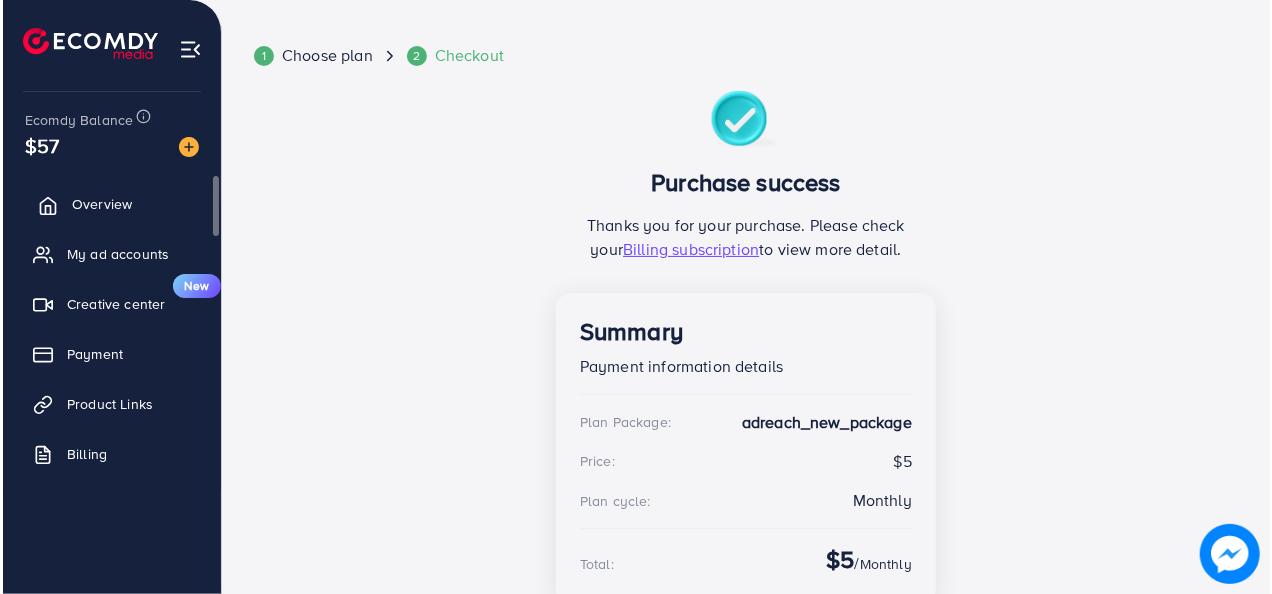 scroll, scrollTop: 0, scrollLeft: 0, axis: both 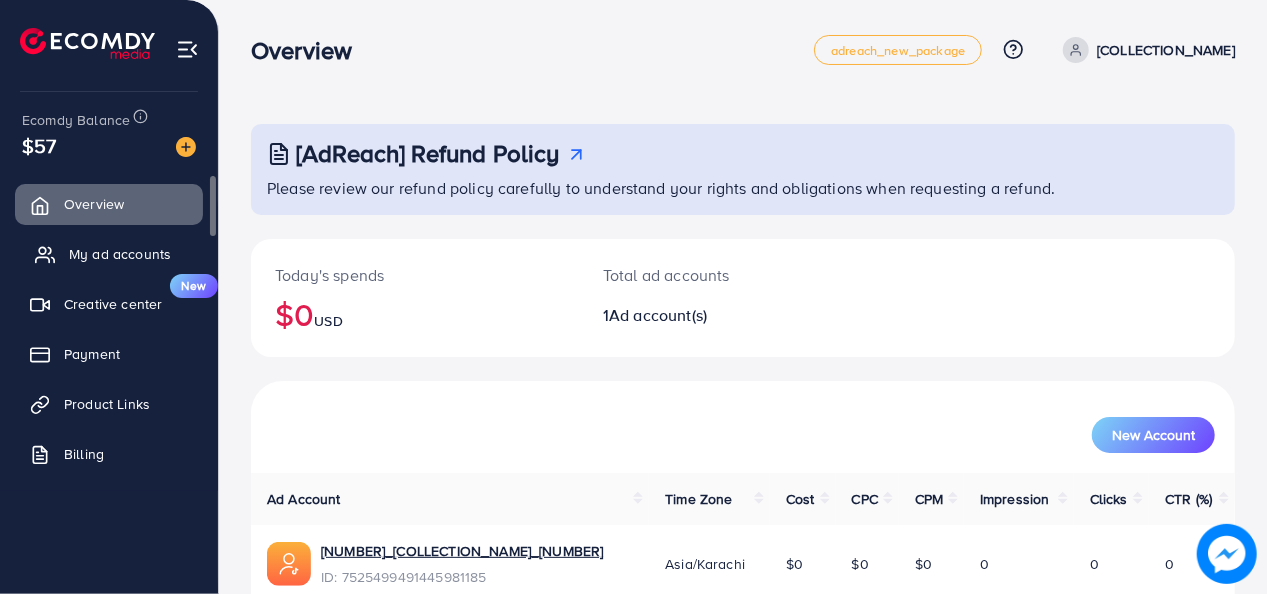 click on "My ad accounts" at bounding box center [120, 254] 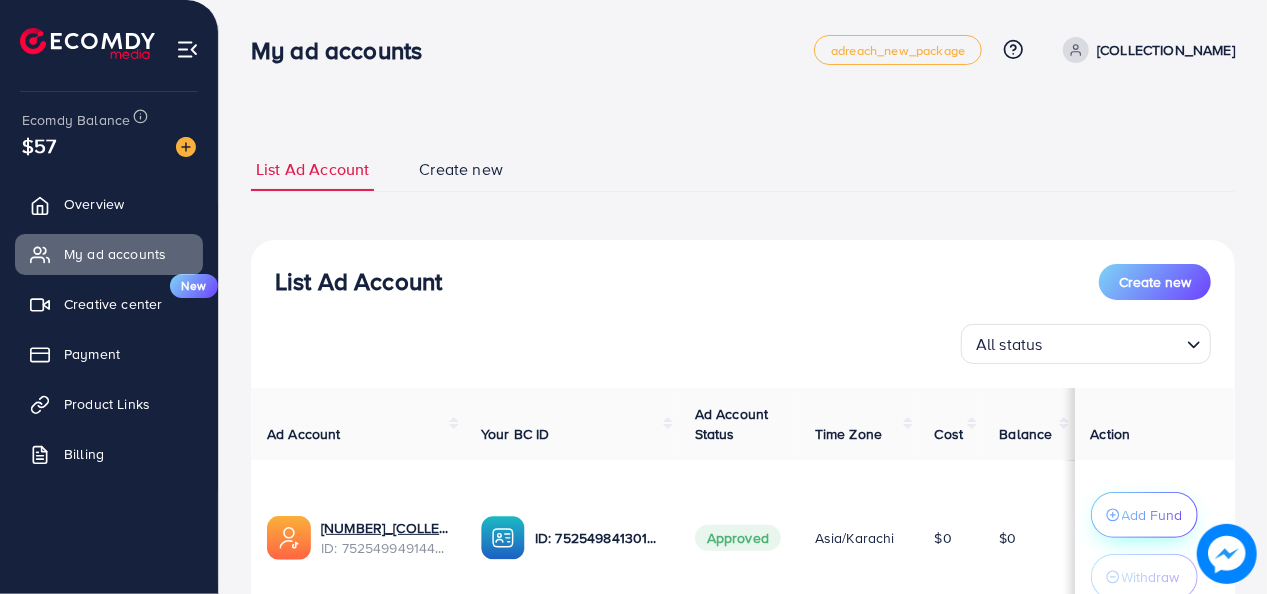 click on "Add Fund" at bounding box center (1152, 515) 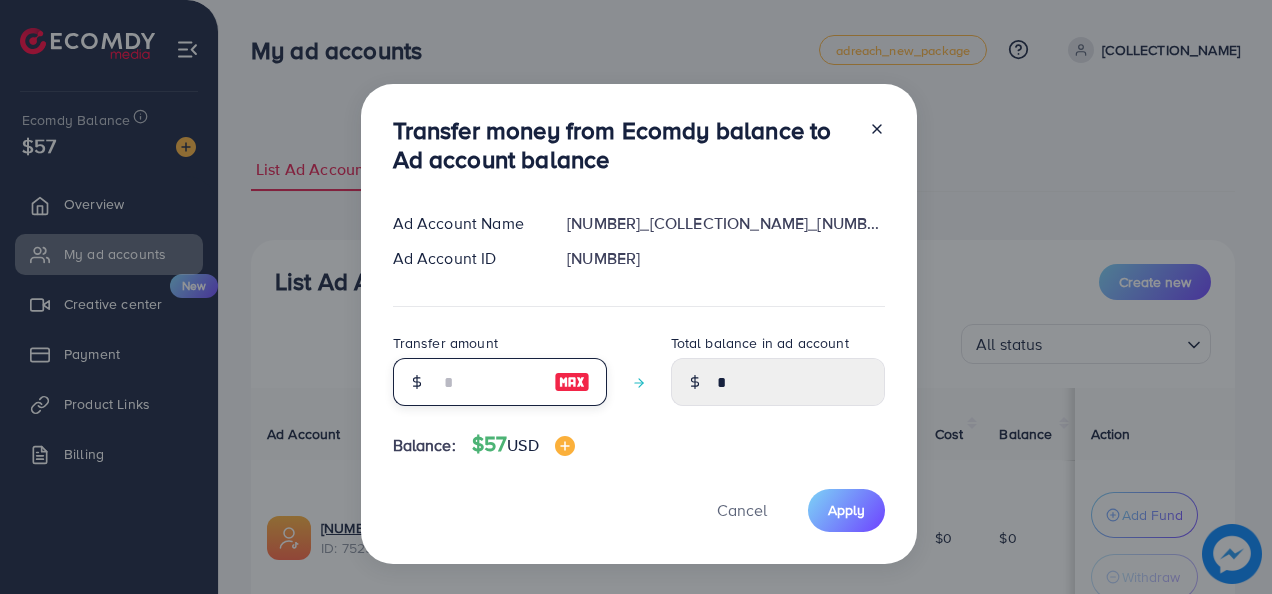 click at bounding box center [489, 382] 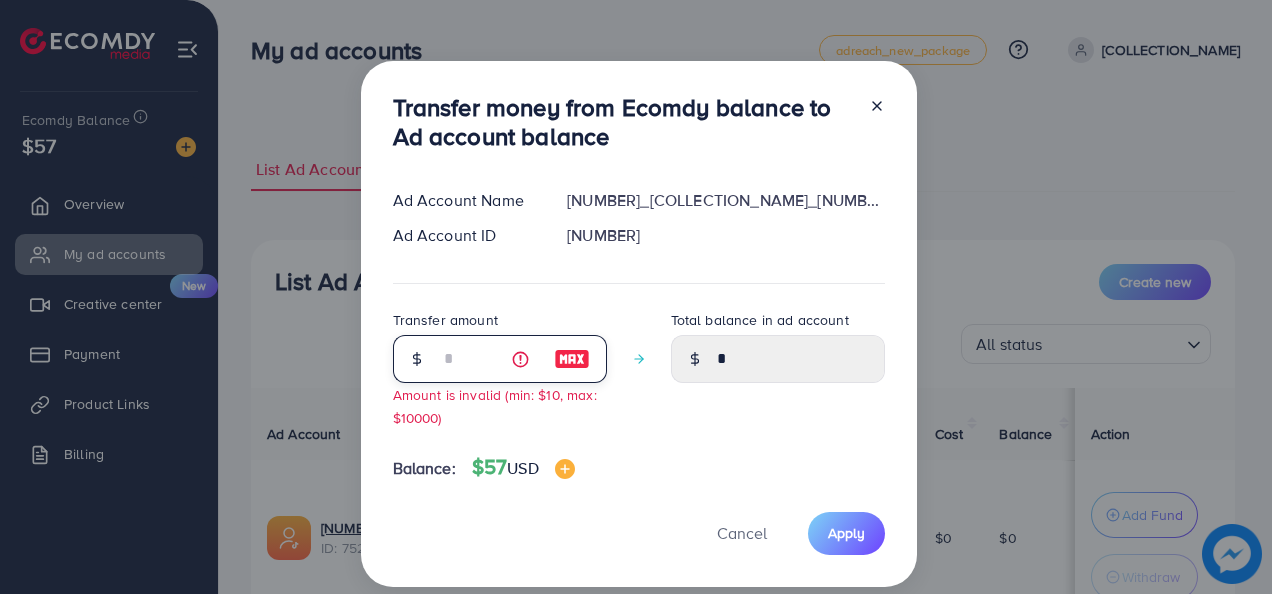 type on "****" 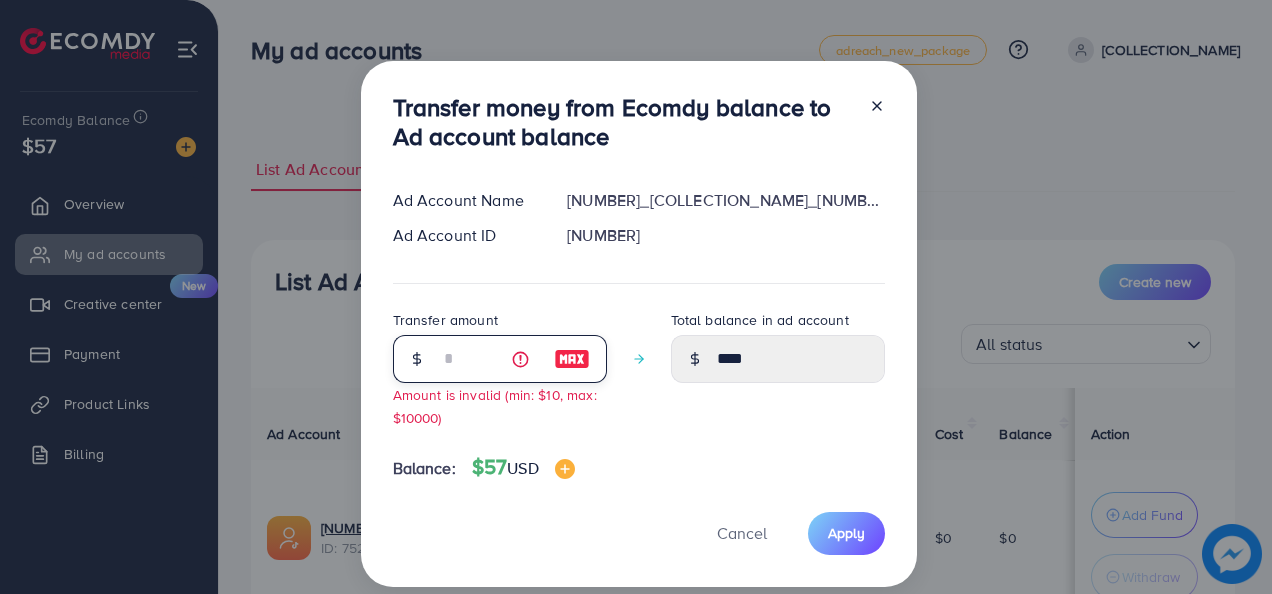 type on "**" 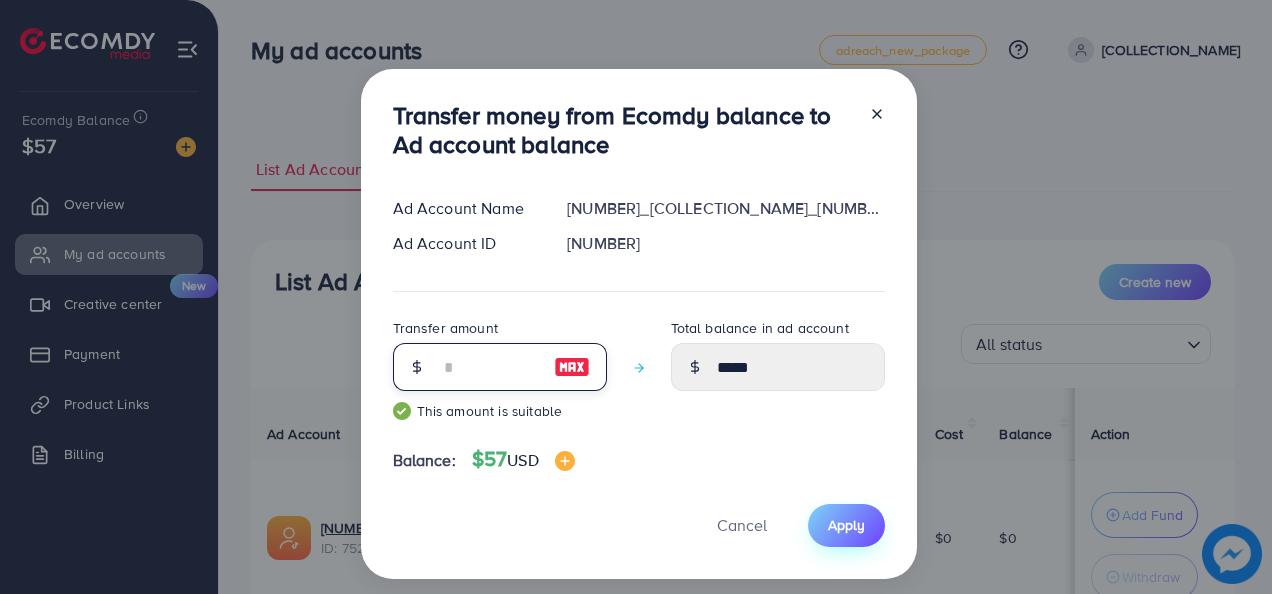 type on "**" 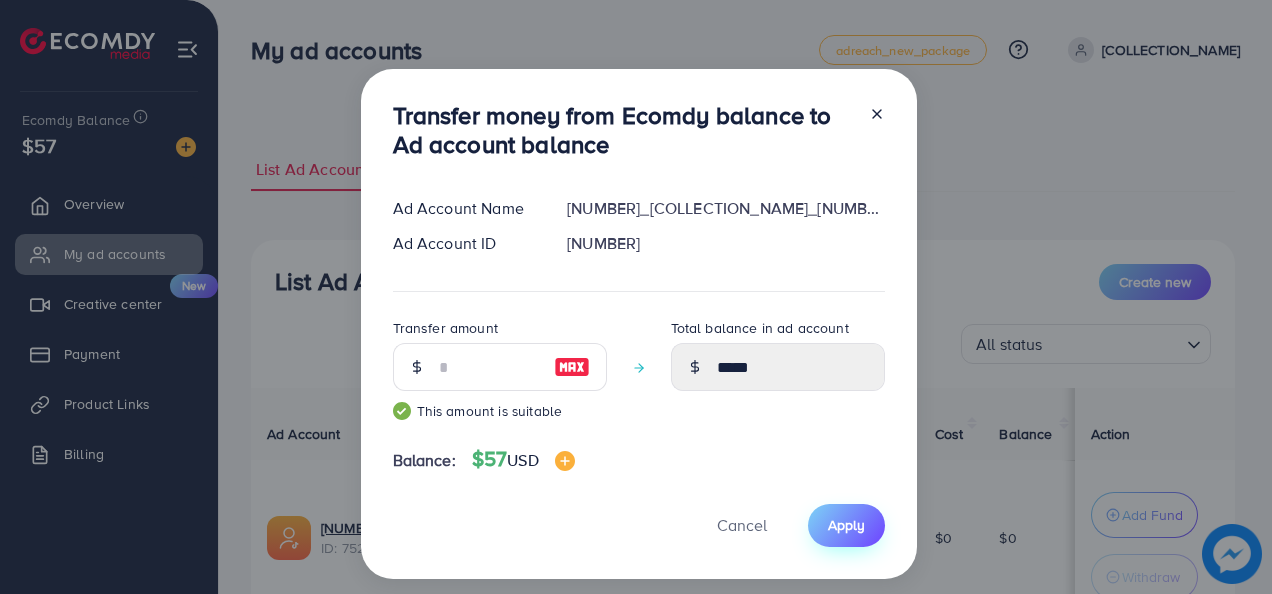 click on "Apply" at bounding box center [846, 525] 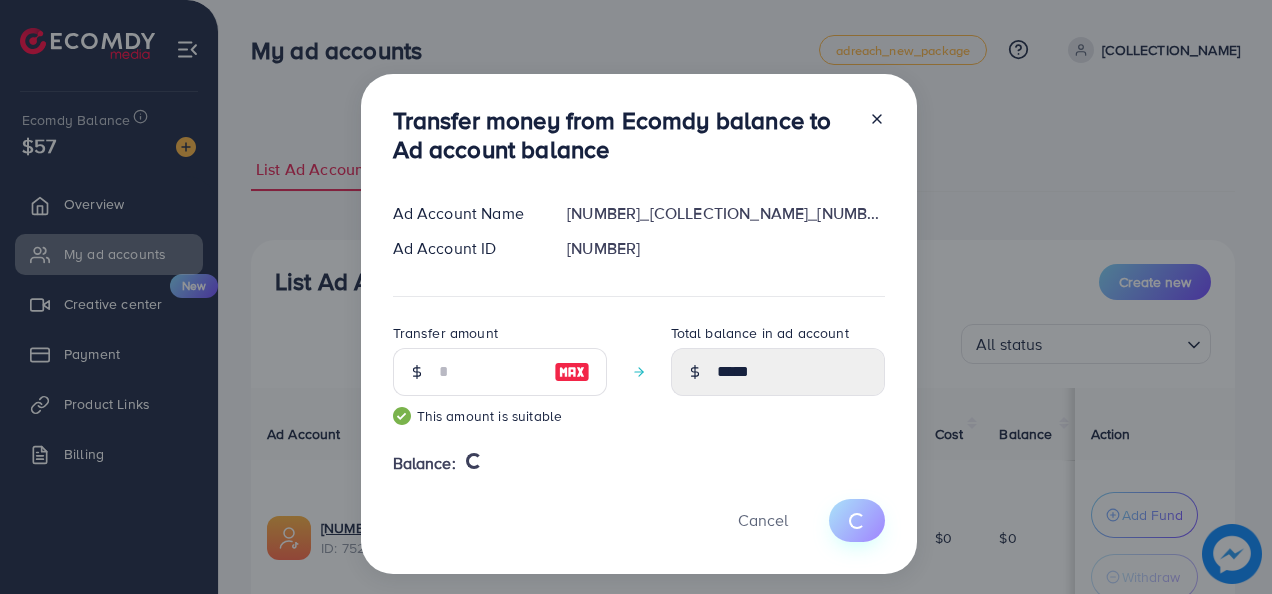 type 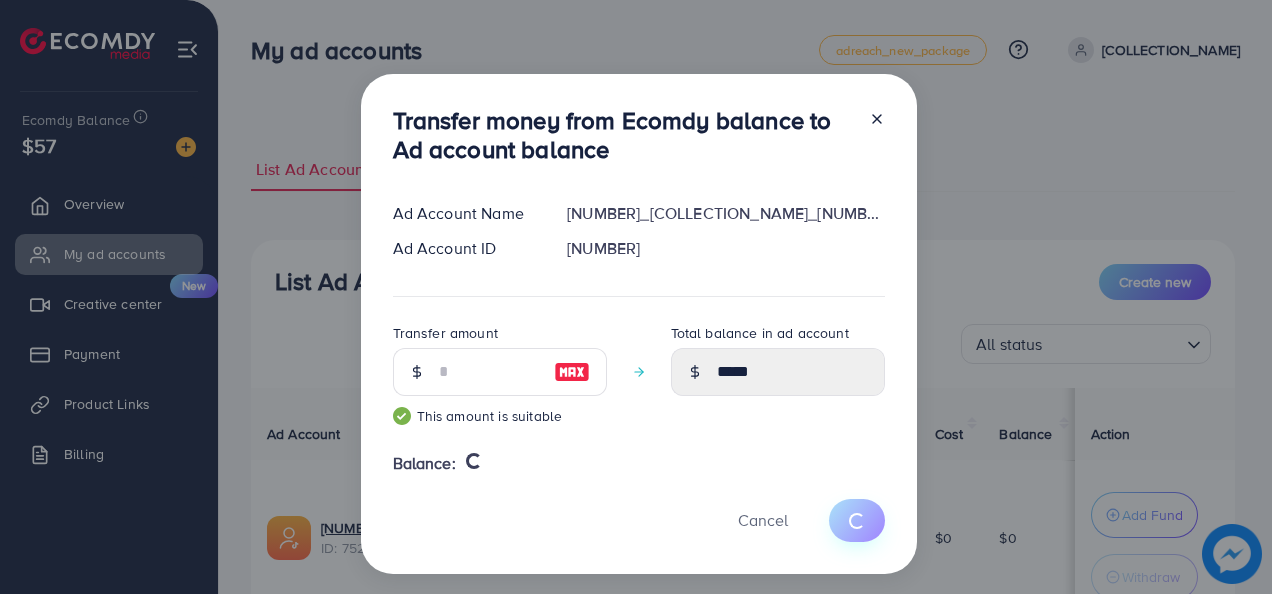 type on "*" 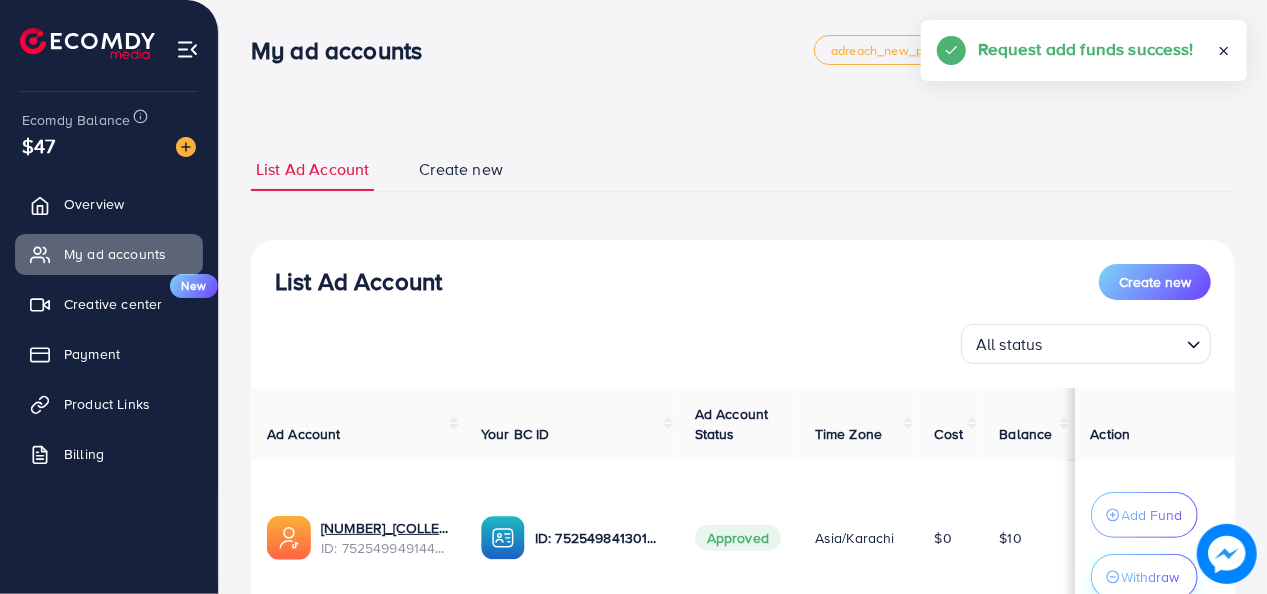 click on "Withdraw" at bounding box center [1151, 577] 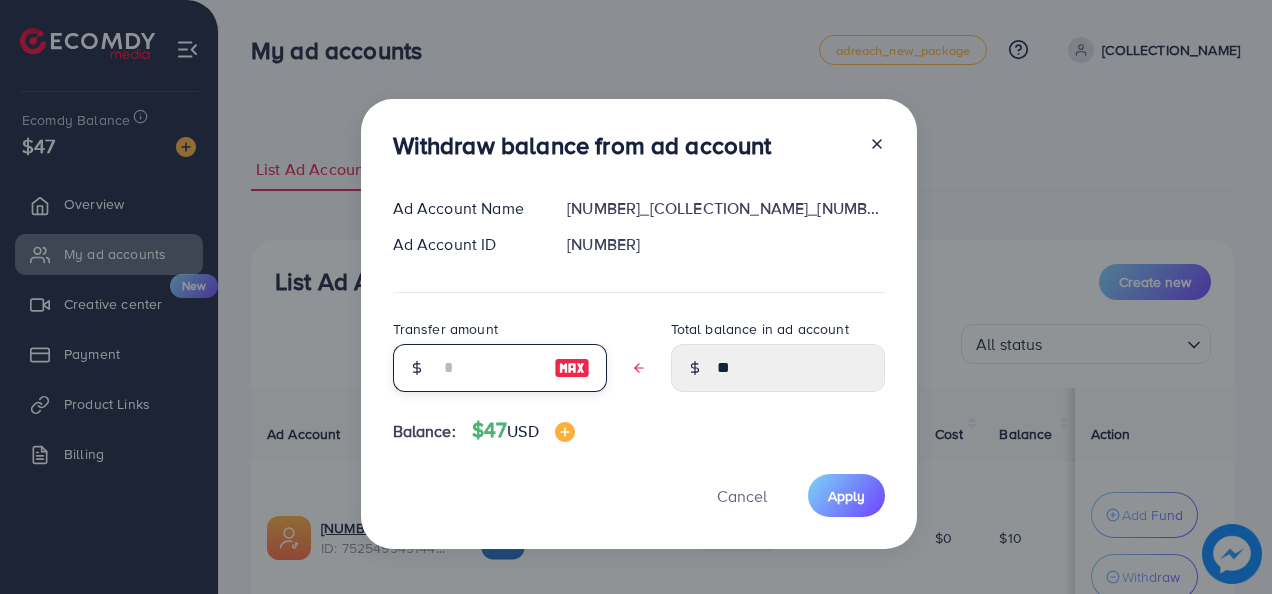 click at bounding box center (489, 368) 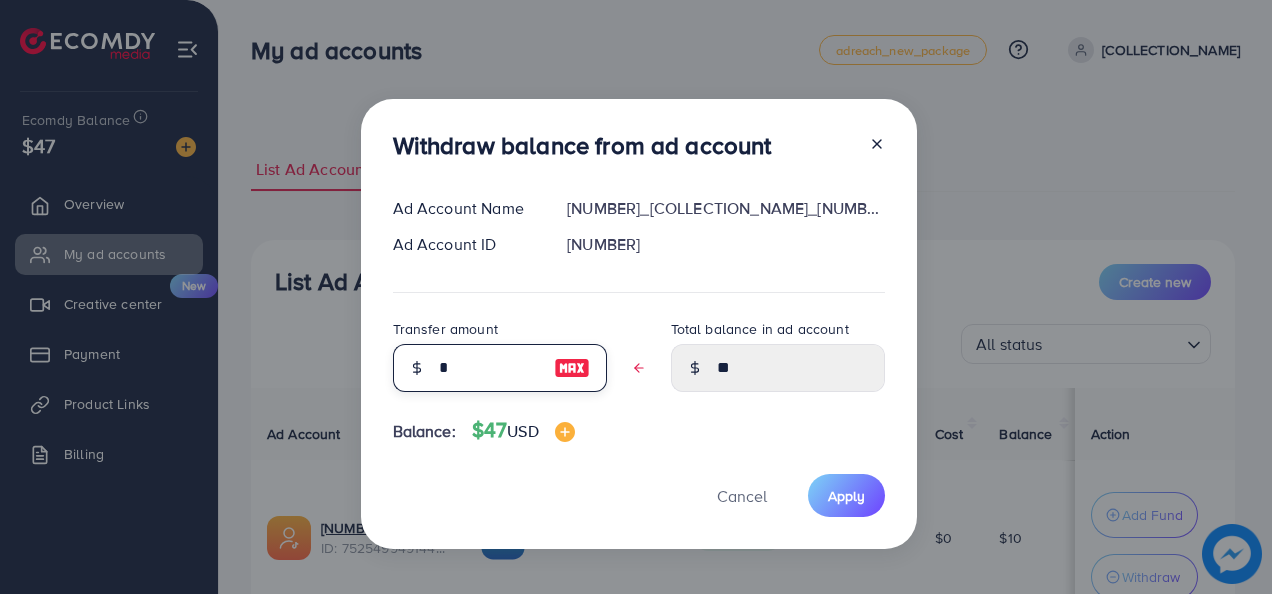 type on "****" 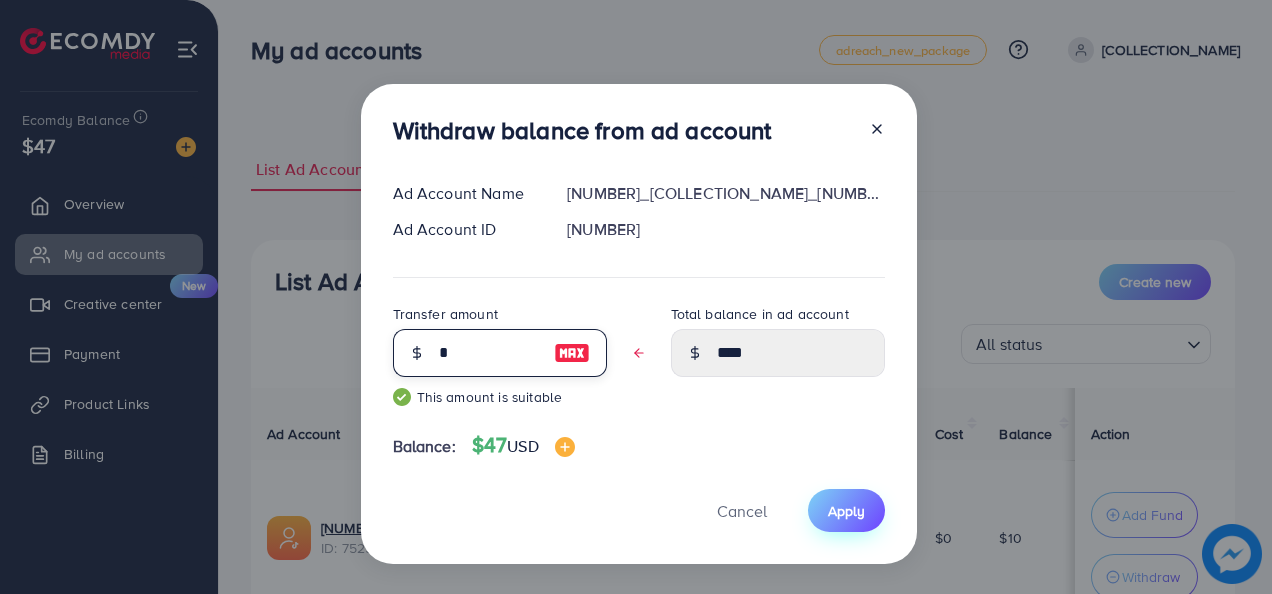 type on "*" 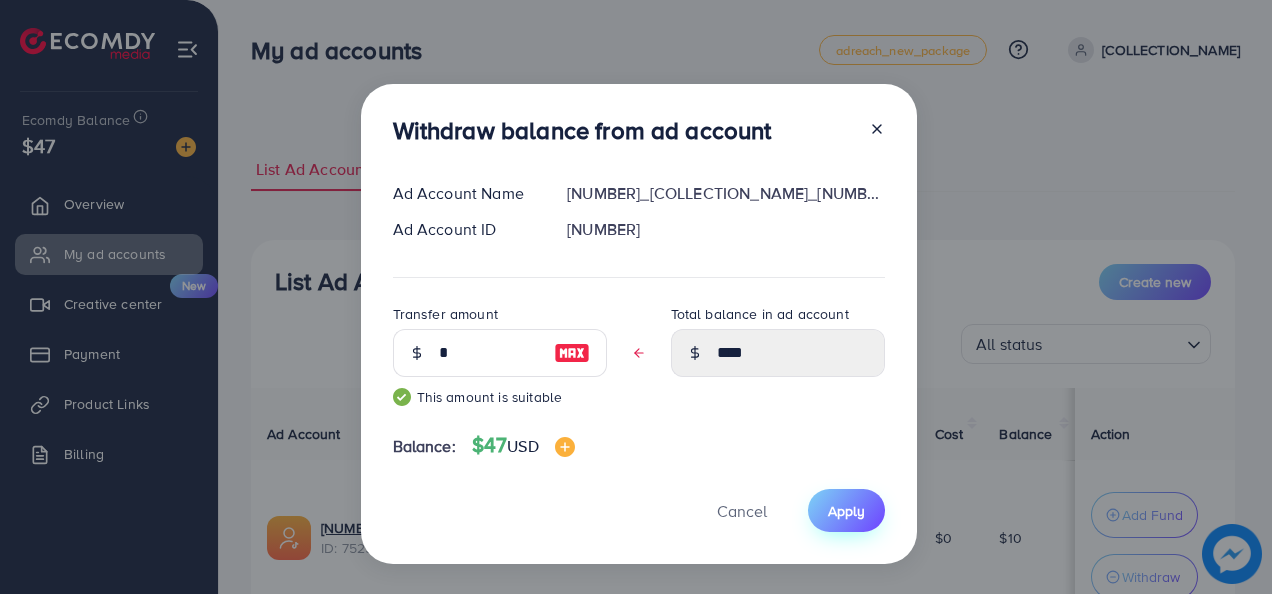 click on "Apply" at bounding box center [846, 511] 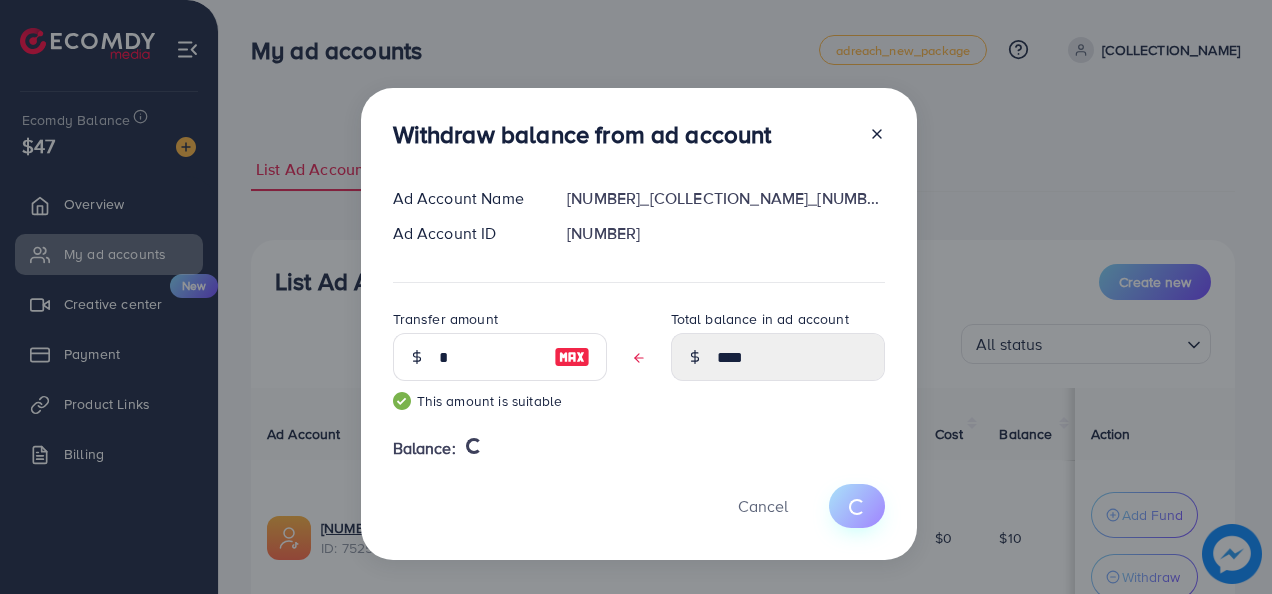 type 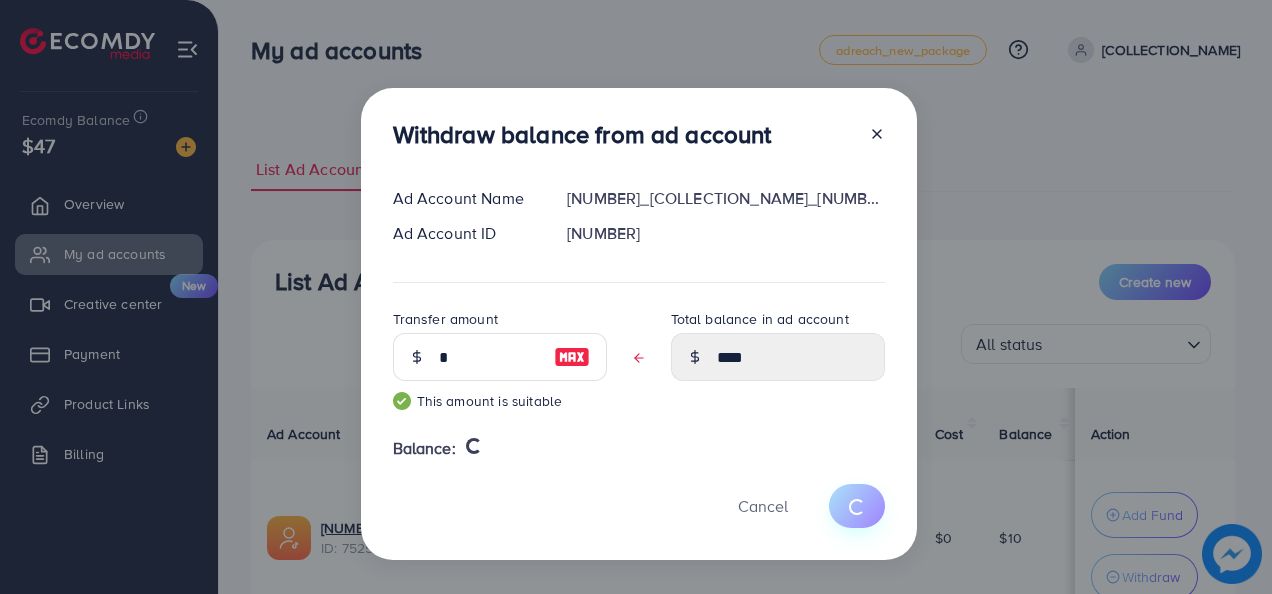 type on "**" 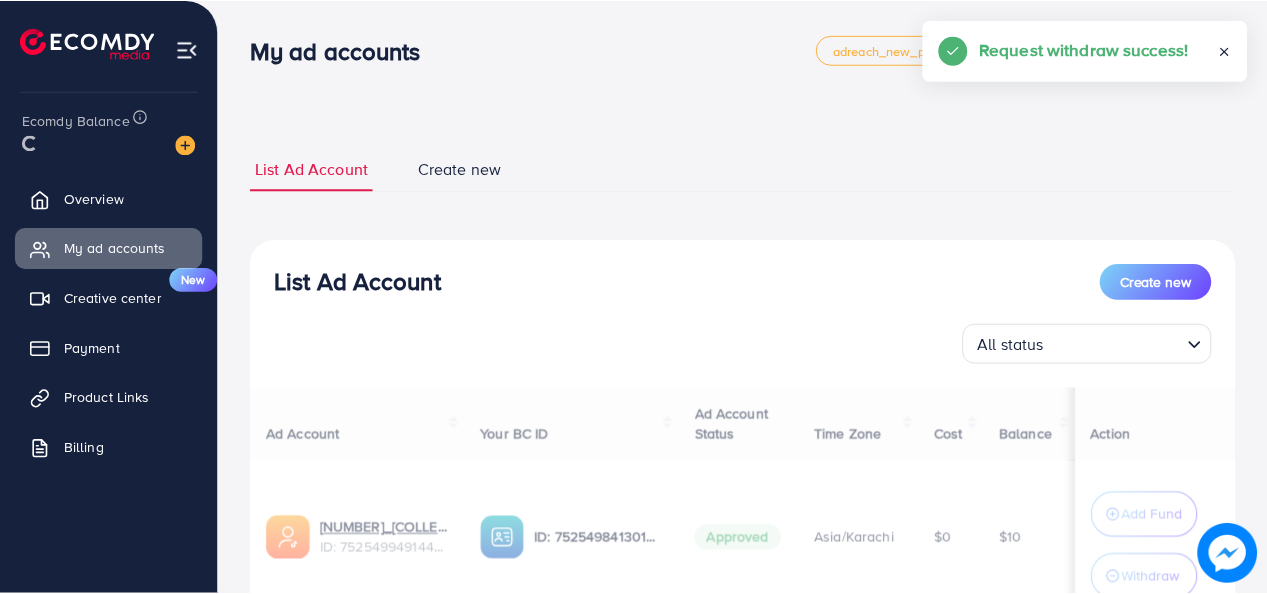 scroll, scrollTop: 4, scrollLeft: 0, axis: vertical 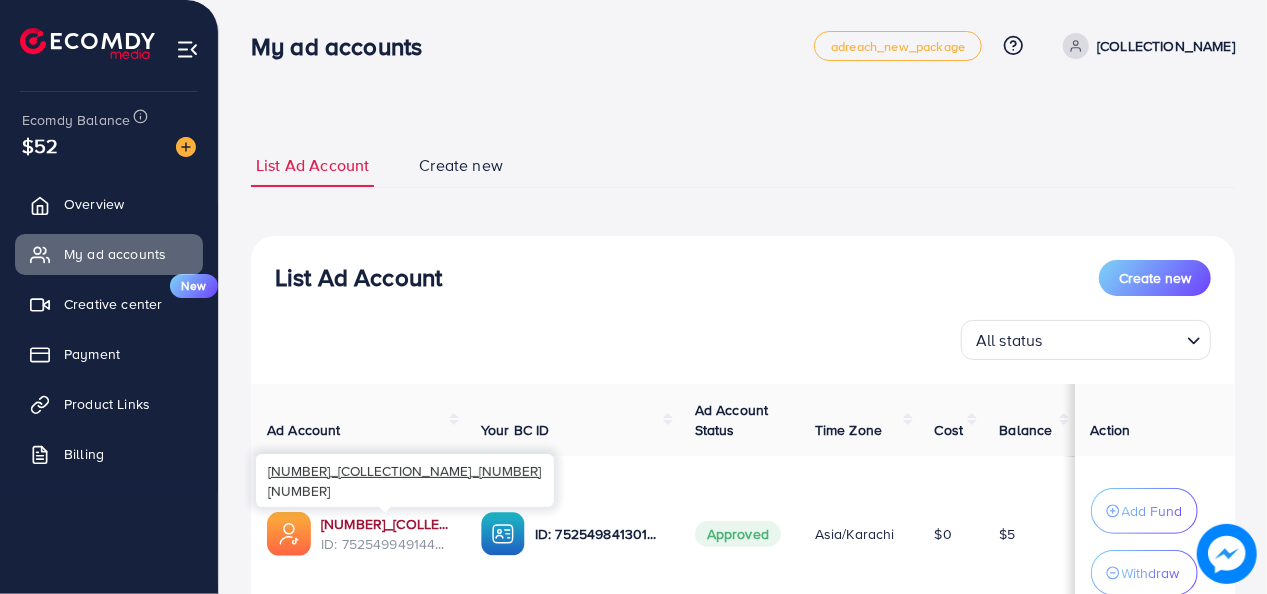 click on "[NUMBER]_[COLLECTION_NAME]_[NUMBER]" at bounding box center [385, 524] 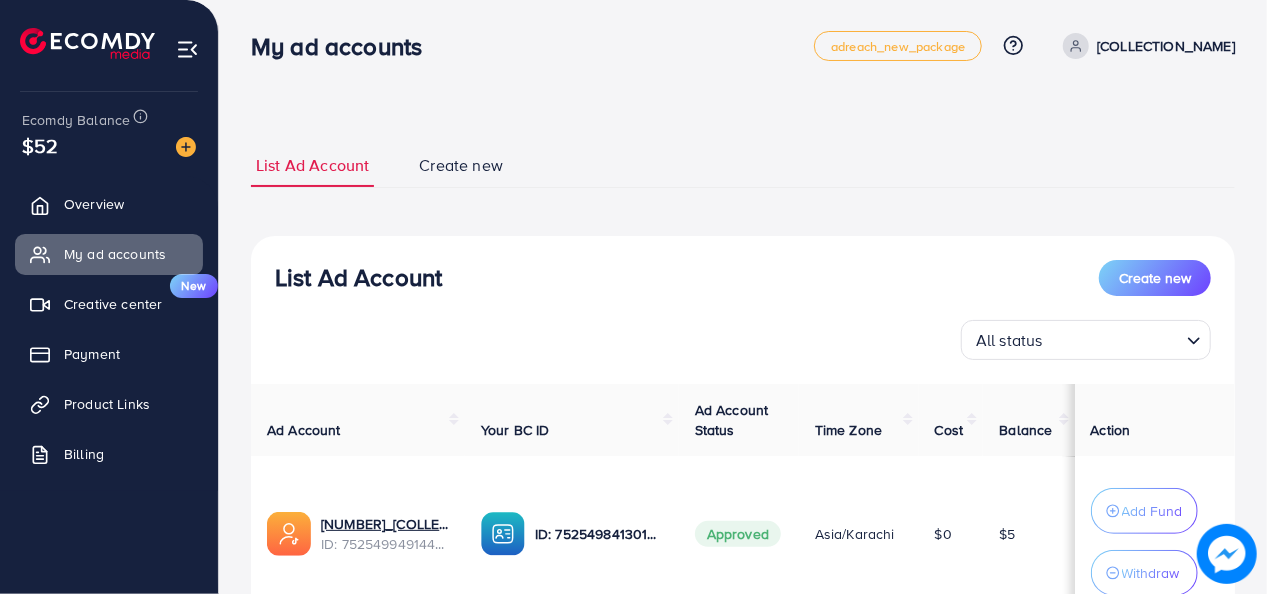 drag, startPoint x: 938, startPoint y: 534, endPoint x: 968, endPoint y: 534, distance: 30 